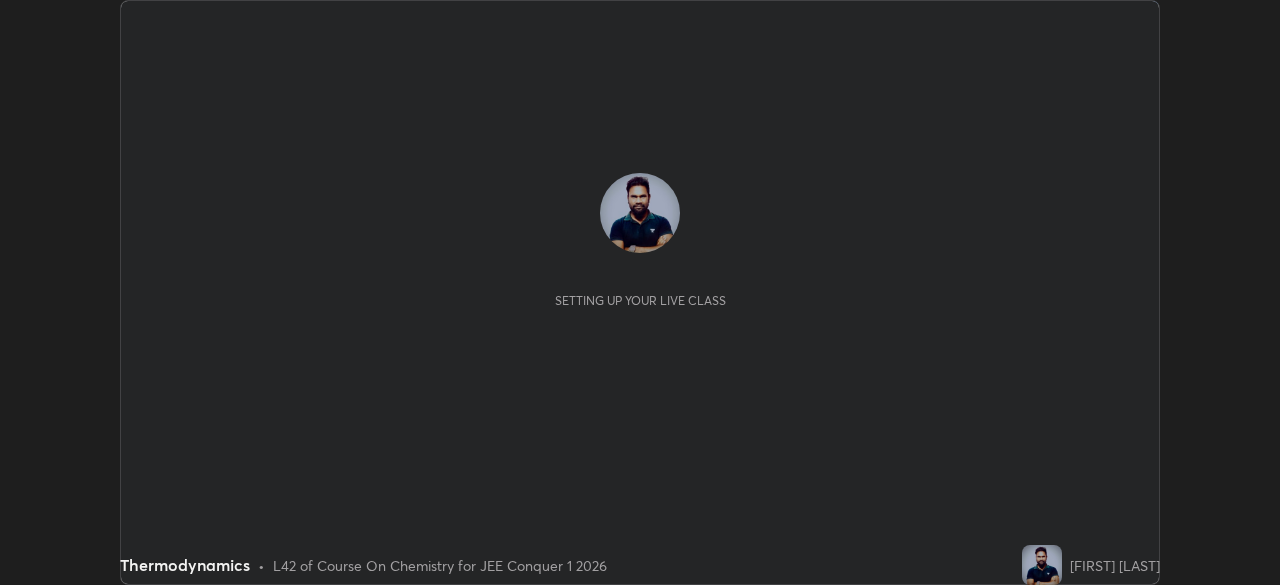 scroll, scrollTop: 0, scrollLeft: 0, axis: both 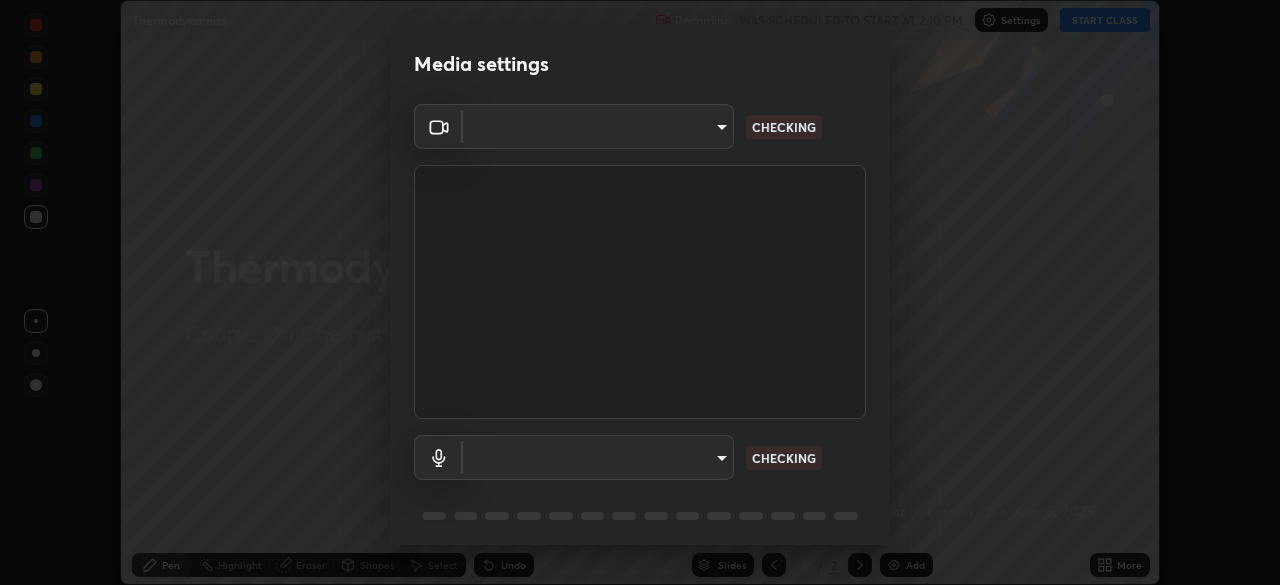 type on "4fcdf9cd0bbd57927afe2b1ce948a5a5e06cb15637d319c1cb88976845221bd0" 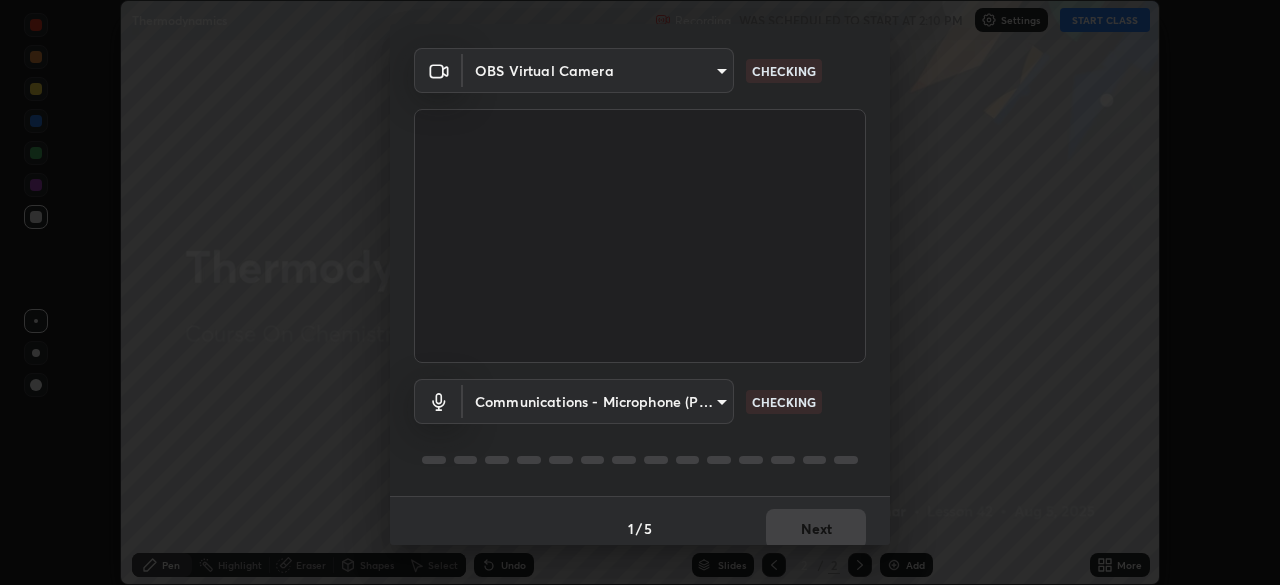 scroll, scrollTop: 71, scrollLeft: 0, axis: vertical 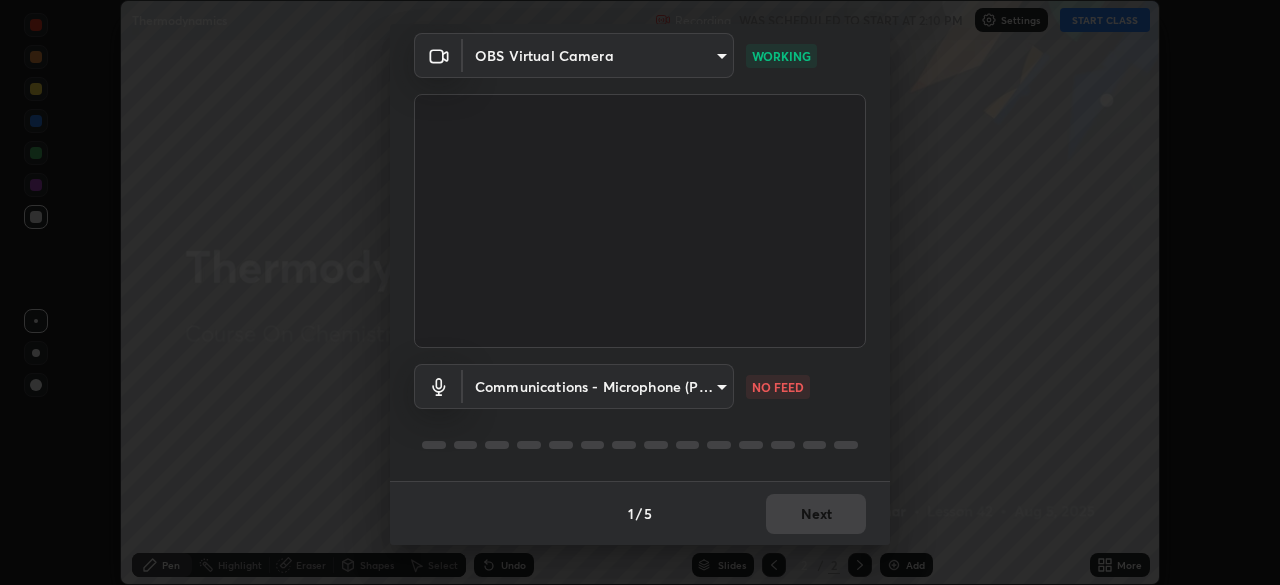 click on "Erase all Thermodynamics Recording WAS SCHEDULED TO START AT  2:10 PM Settings START CLASS Setting up your live class Thermodynamics • L42 of Course On Chemistry for JEE Conquer 1 2026 [FIRST] [LAST] Pen Highlight Eraser Shapes Select Undo Slides 2 / 2 Add More No doubts shared Encourage your learners to ask a doubt for better clarity Report an issue Reason for reporting Buffering Chat not working Audio - Video sync issue Educator video quality low ​ Attach an image Report Media settings OBS Virtual Camera [HASH] WORKING Communications - Microphone (POROSVOC) communications NO FEED 1 / 5 Next" at bounding box center (640, 292) 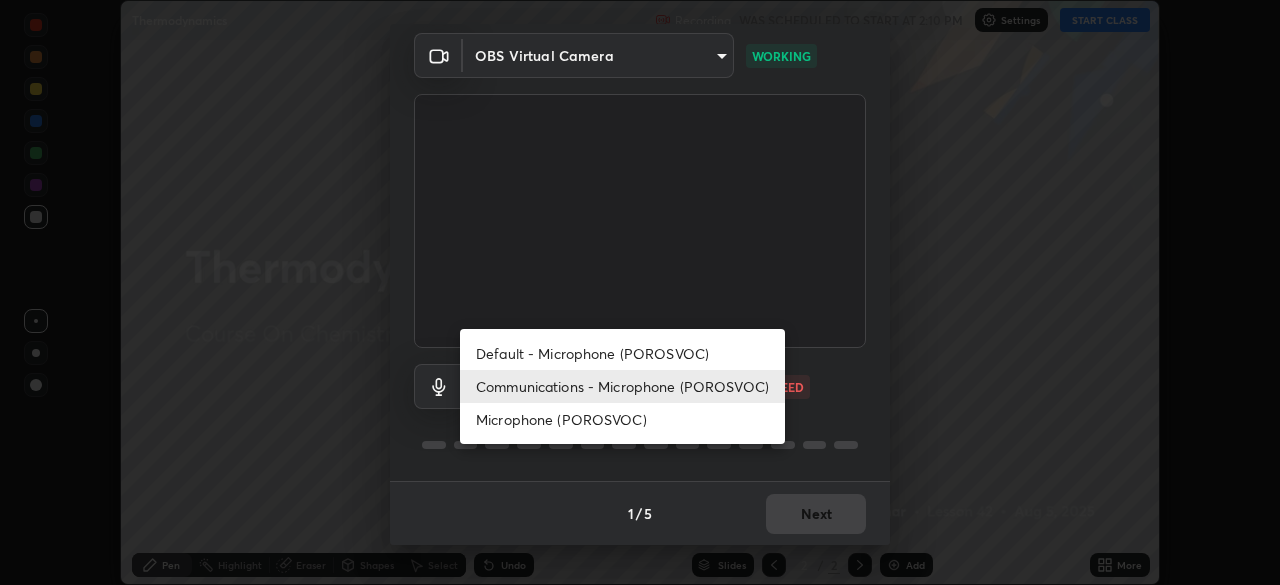 click on "Default - Microphone (POROSVOC)" at bounding box center (622, 353) 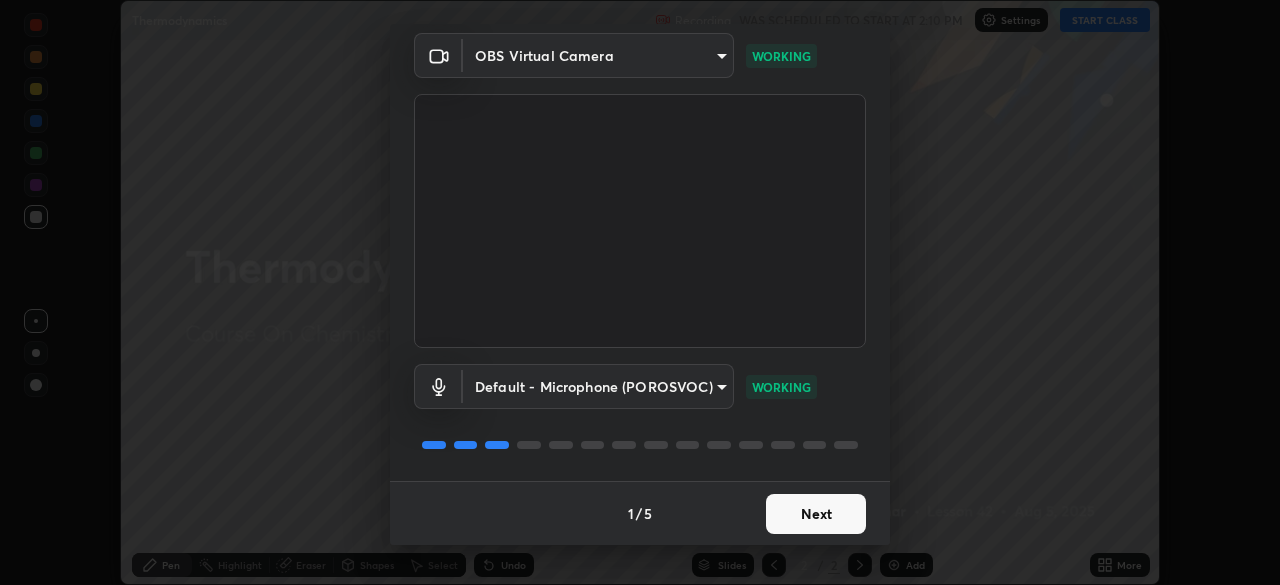 click on "Next" at bounding box center (816, 514) 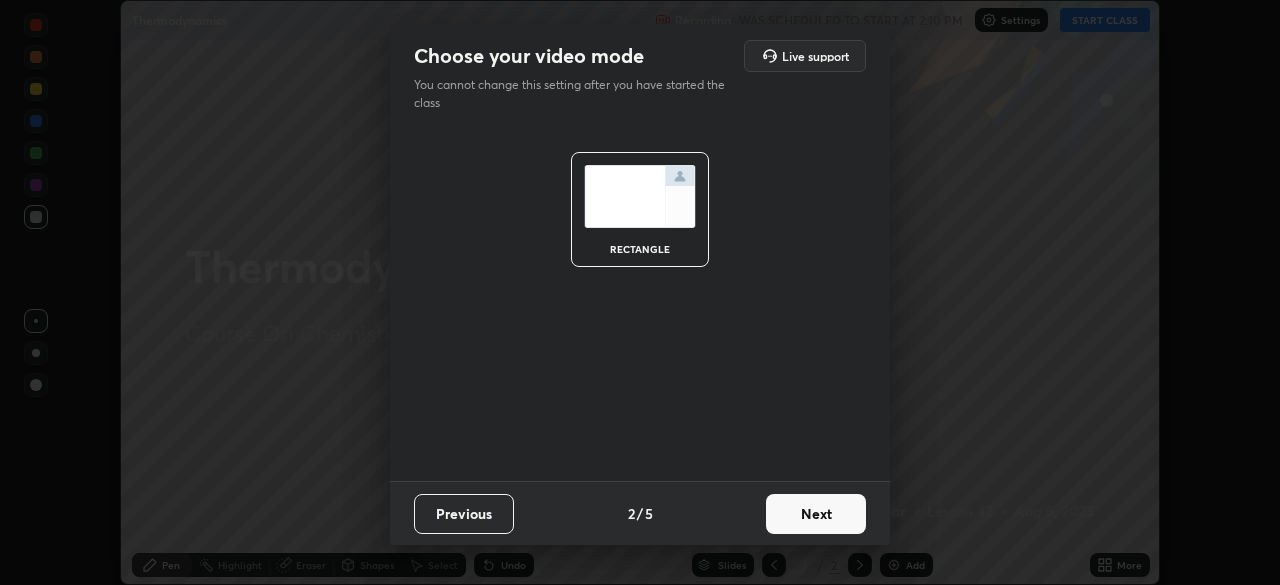 click on "Next" at bounding box center (816, 514) 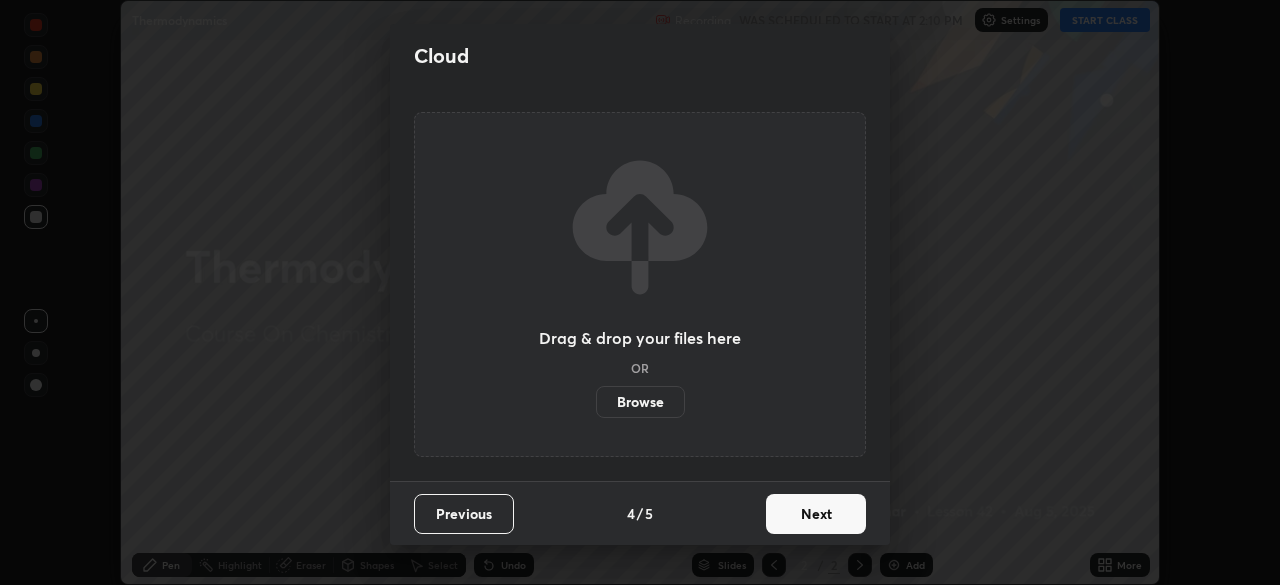 click on "Next" at bounding box center [816, 514] 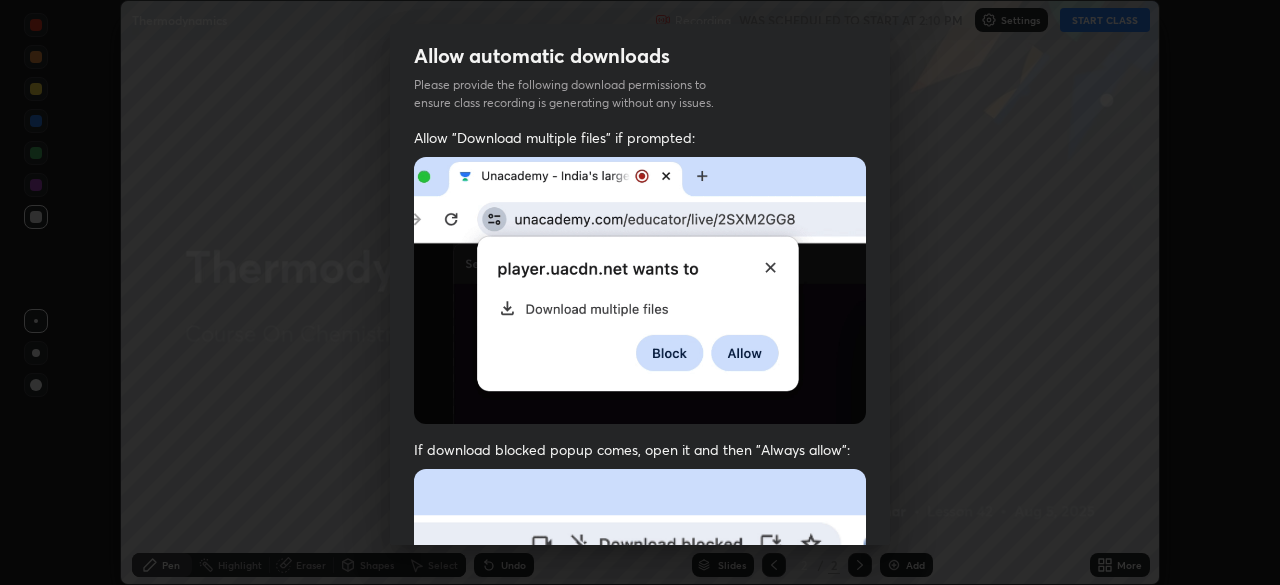 click at bounding box center (640, 687) 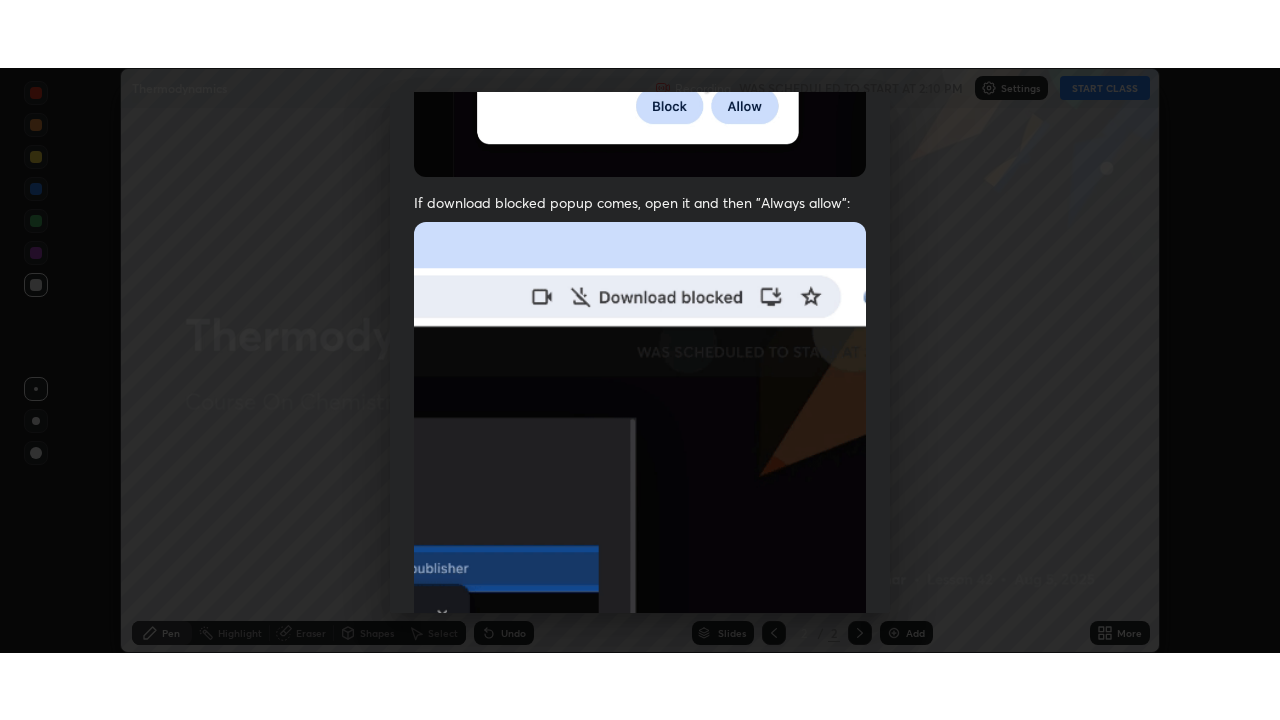 scroll, scrollTop: 479, scrollLeft: 0, axis: vertical 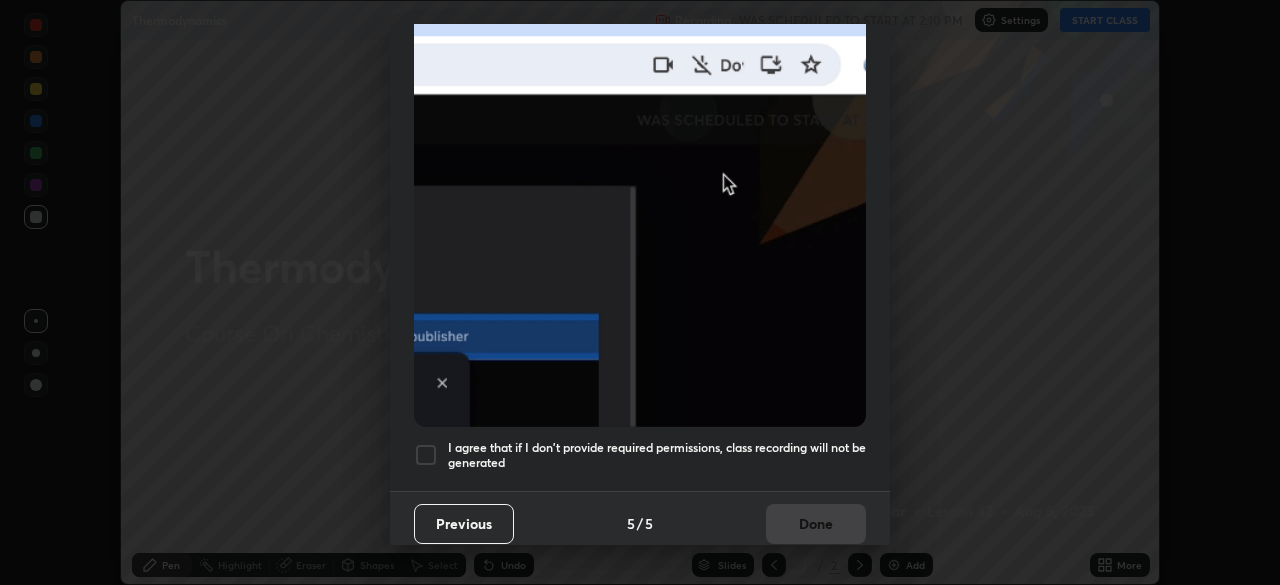 click at bounding box center [426, 455] 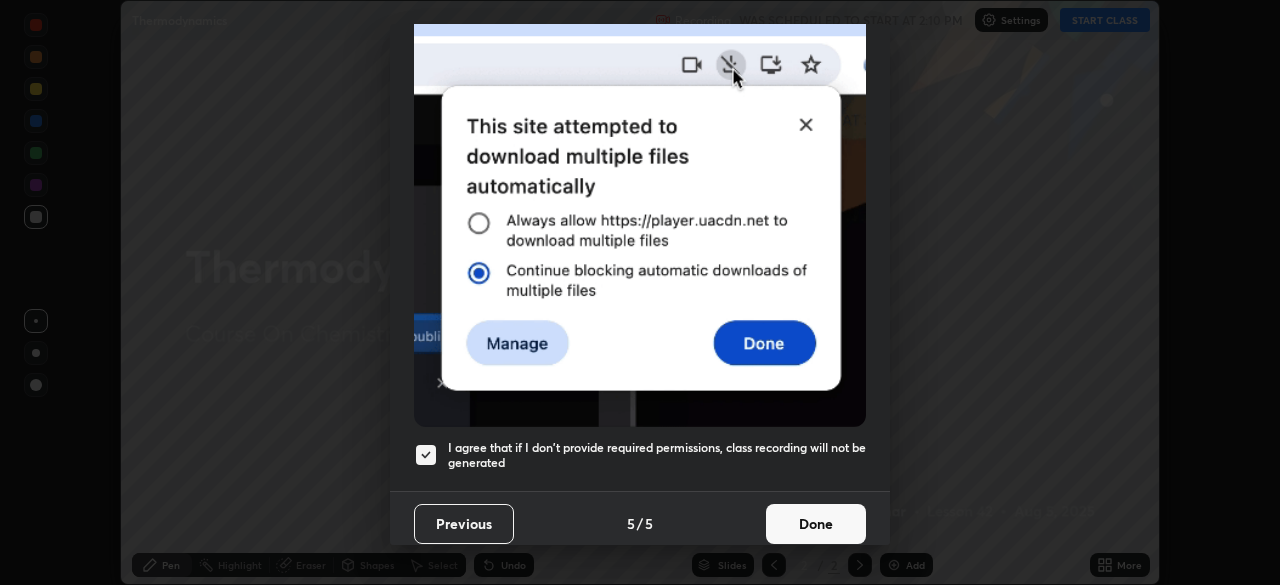 click on "Done" at bounding box center (816, 524) 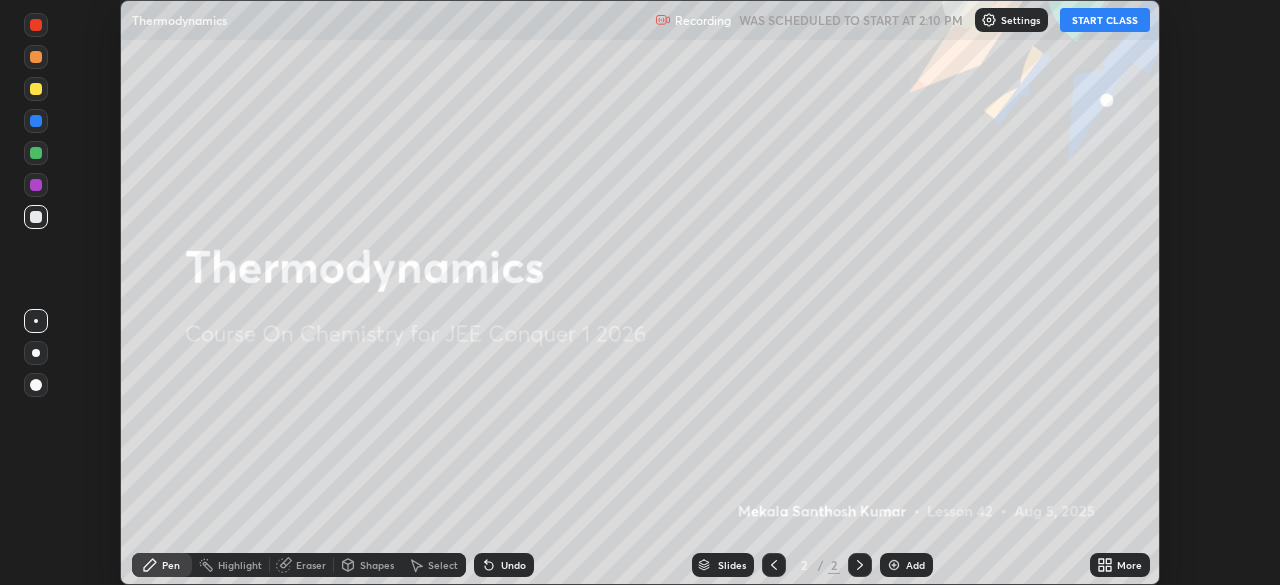 click on "START CLASS" at bounding box center (1105, 20) 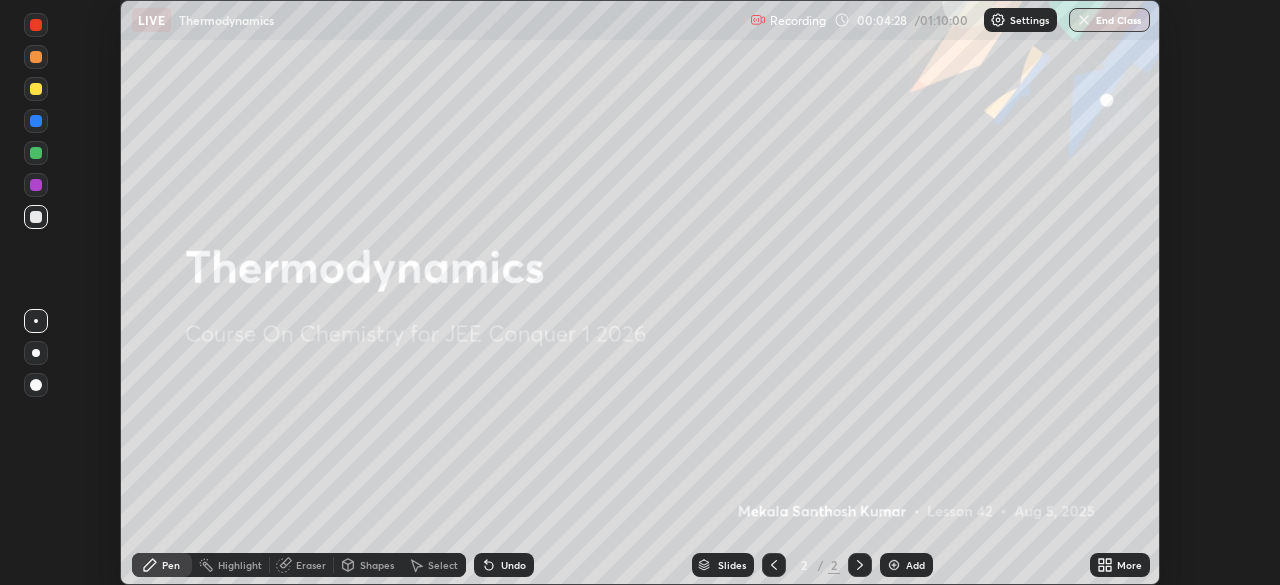 click on "More" at bounding box center [1129, 565] 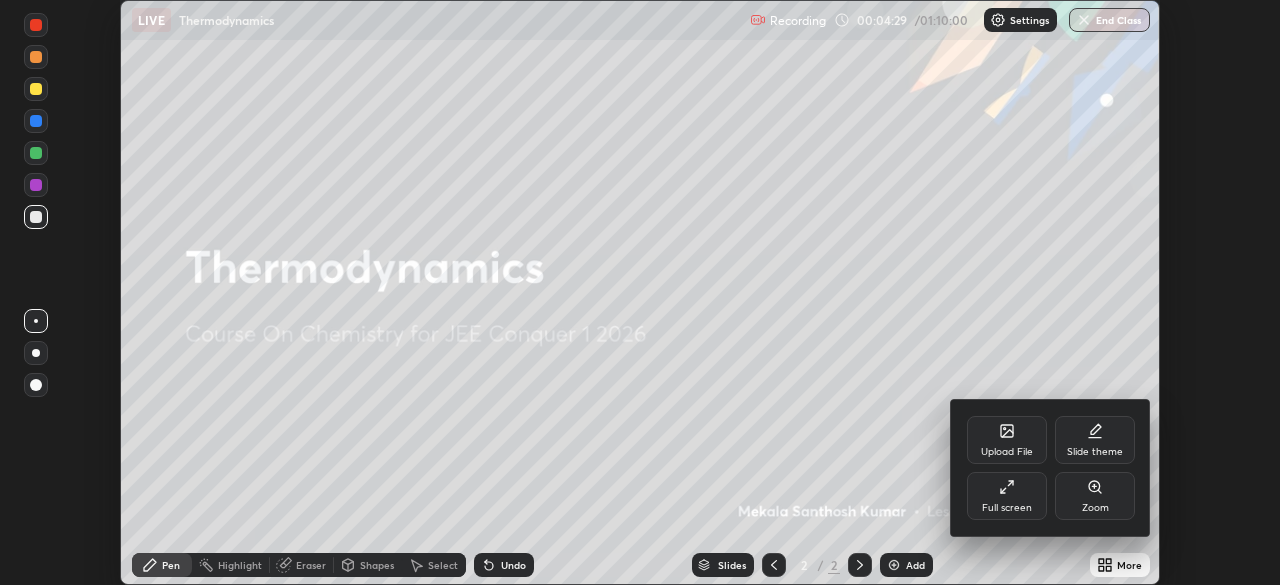 click on "Full screen" at bounding box center (1007, 496) 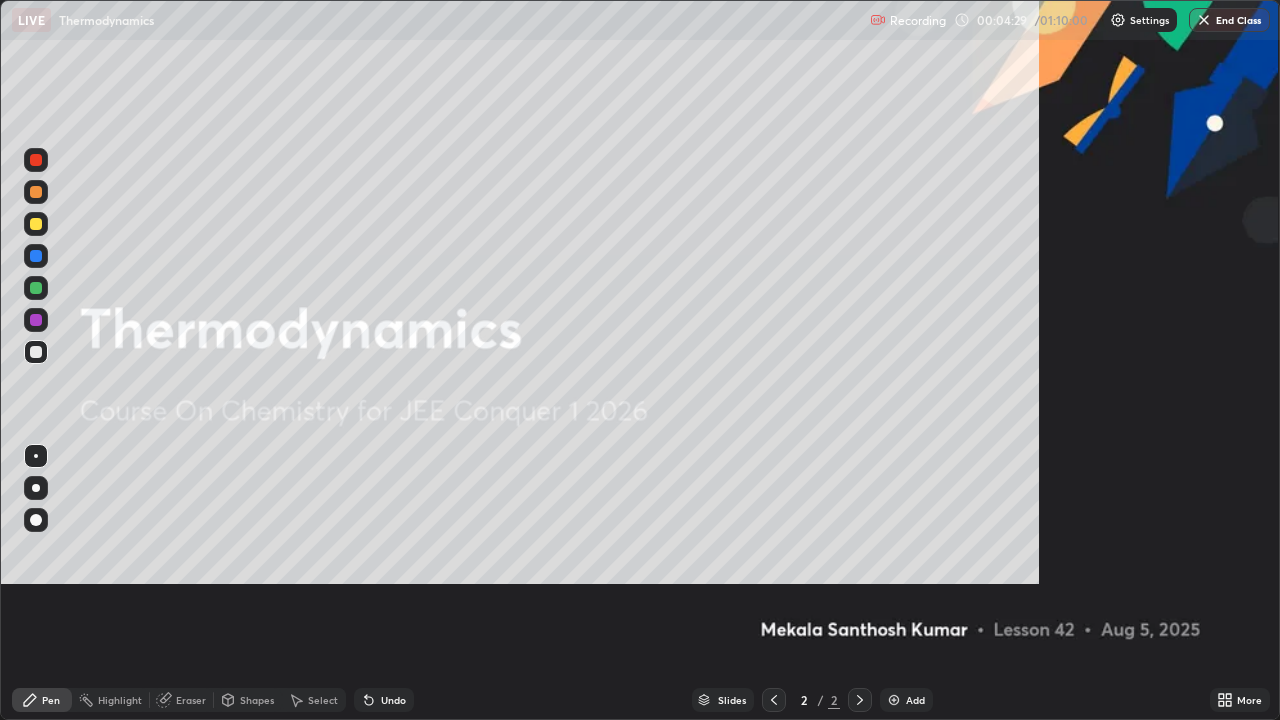 scroll, scrollTop: 99280, scrollLeft: 98720, axis: both 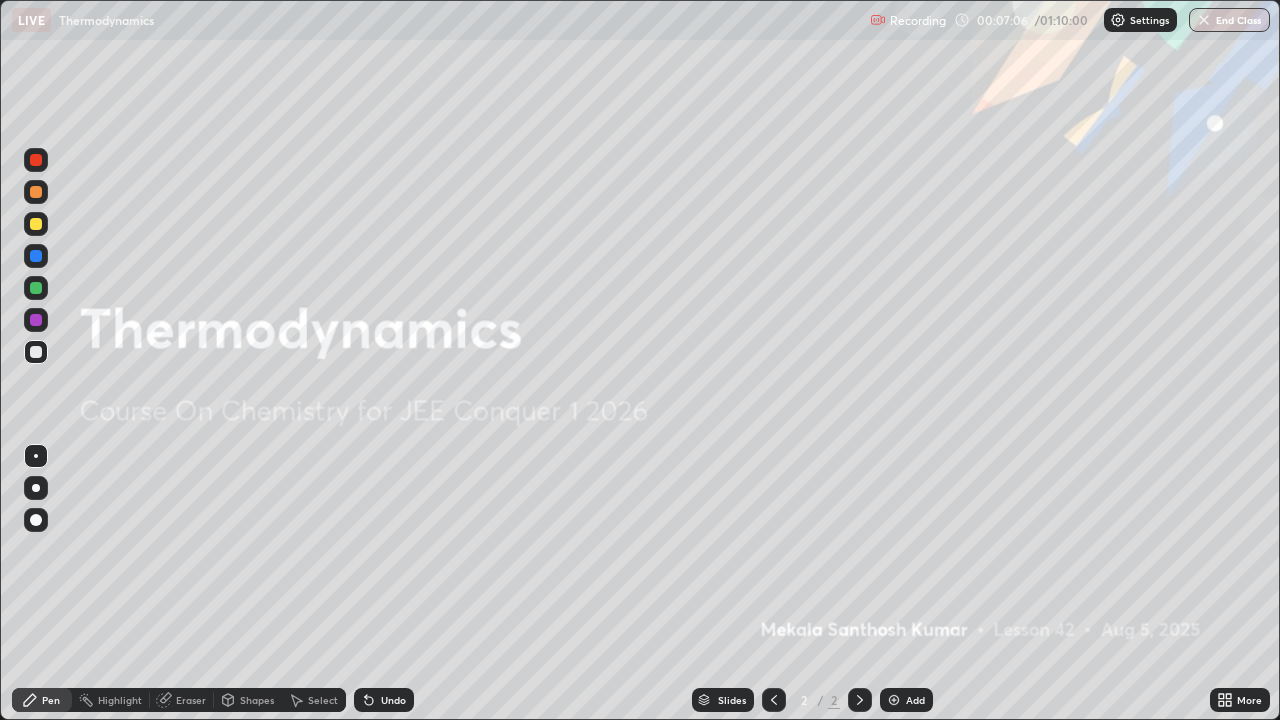 click on "Add" at bounding box center [906, 700] 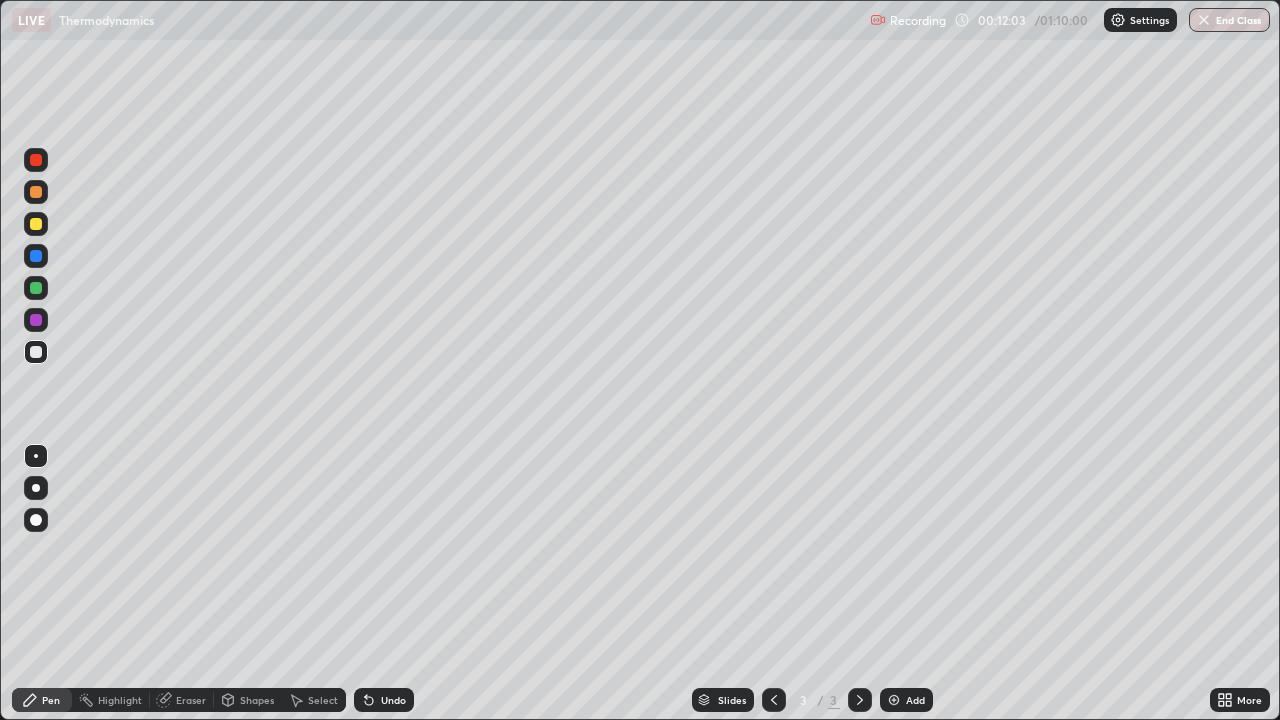 click at bounding box center (894, 700) 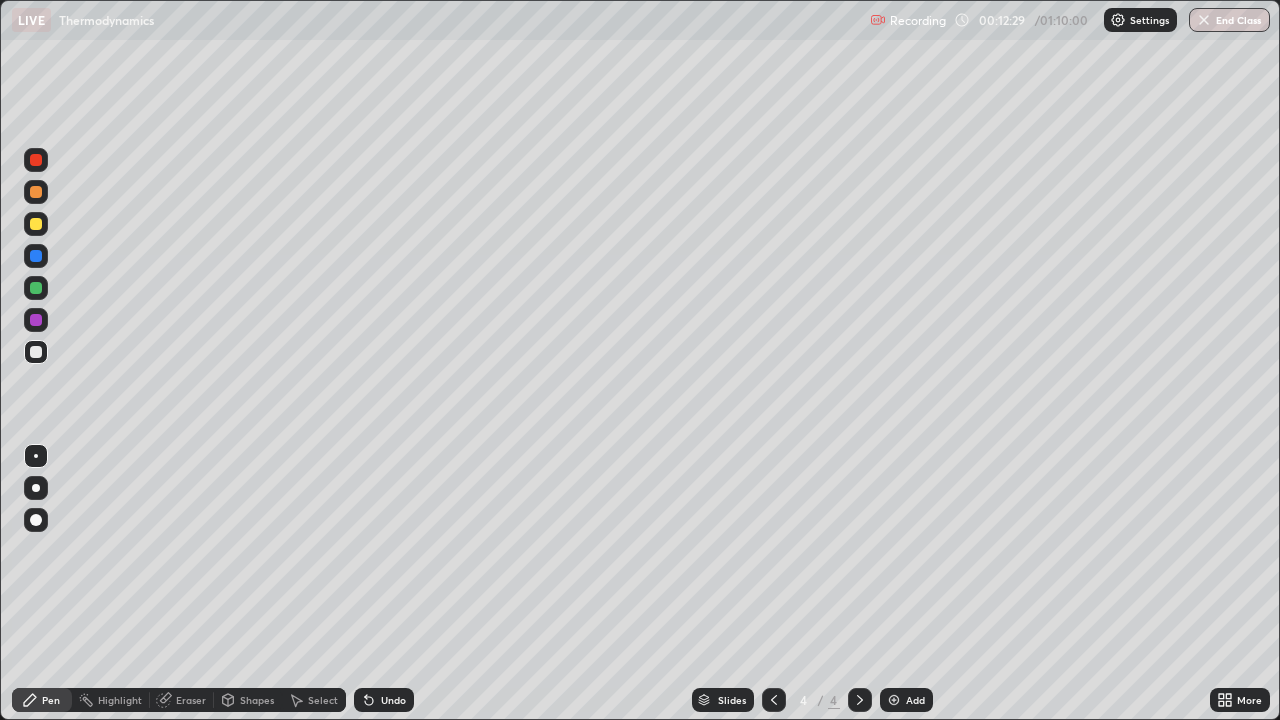 click at bounding box center [36, 288] 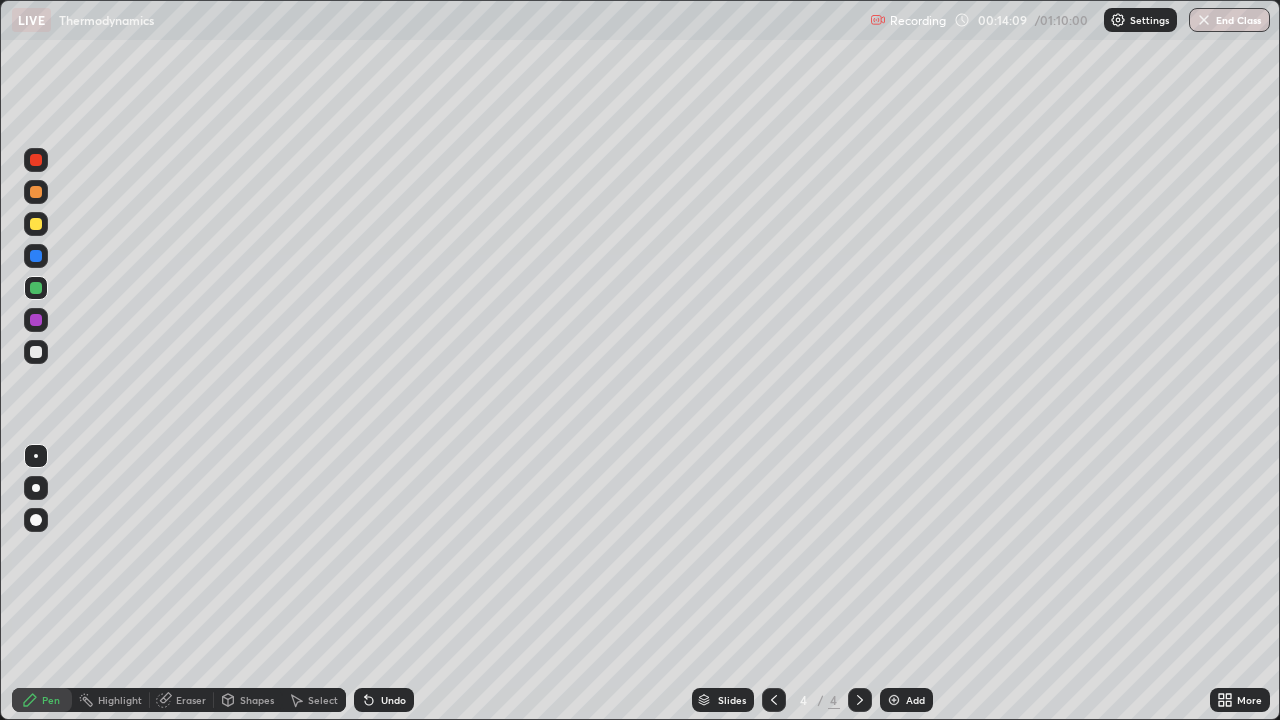 click 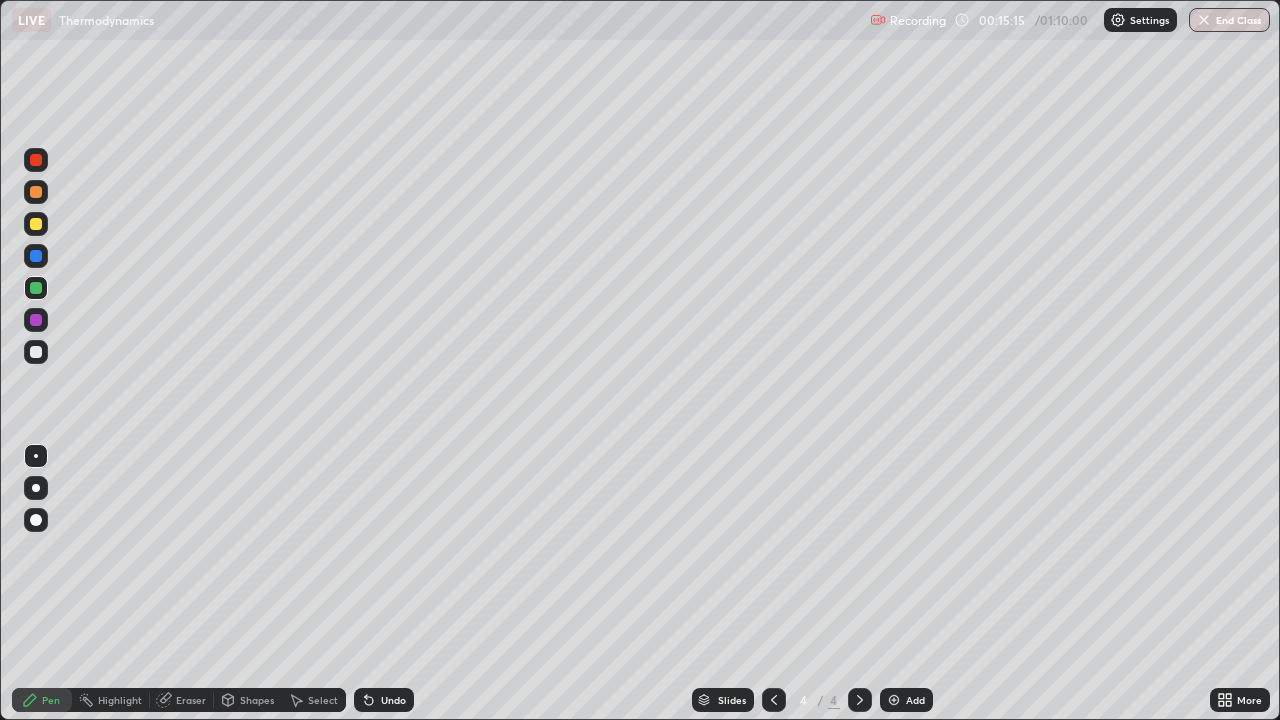 click 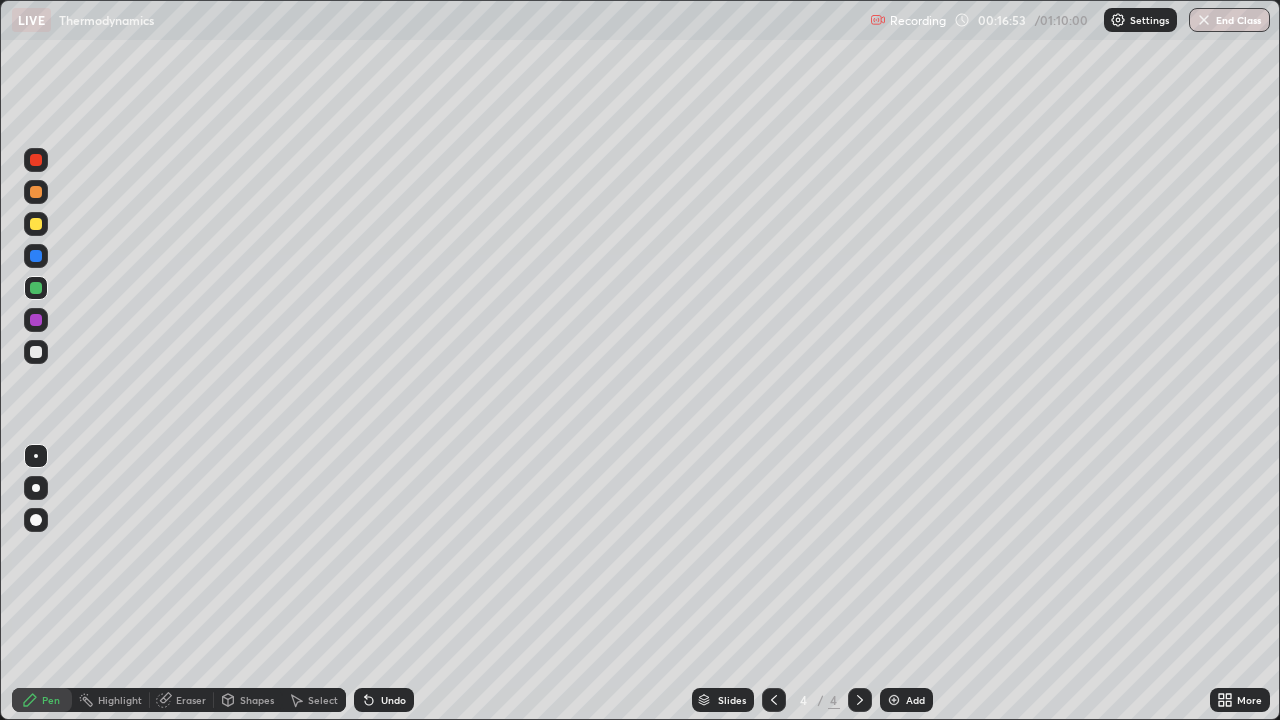 click at bounding box center (36, 352) 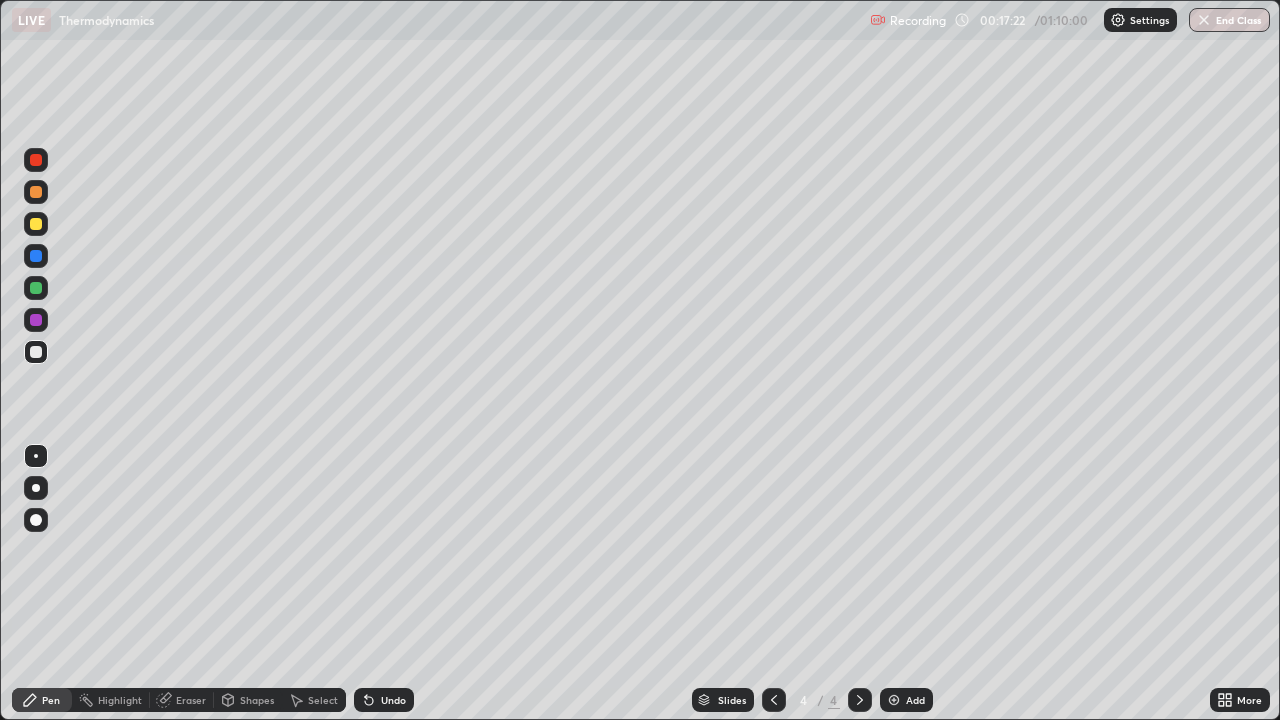 click at bounding box center (894, 700) 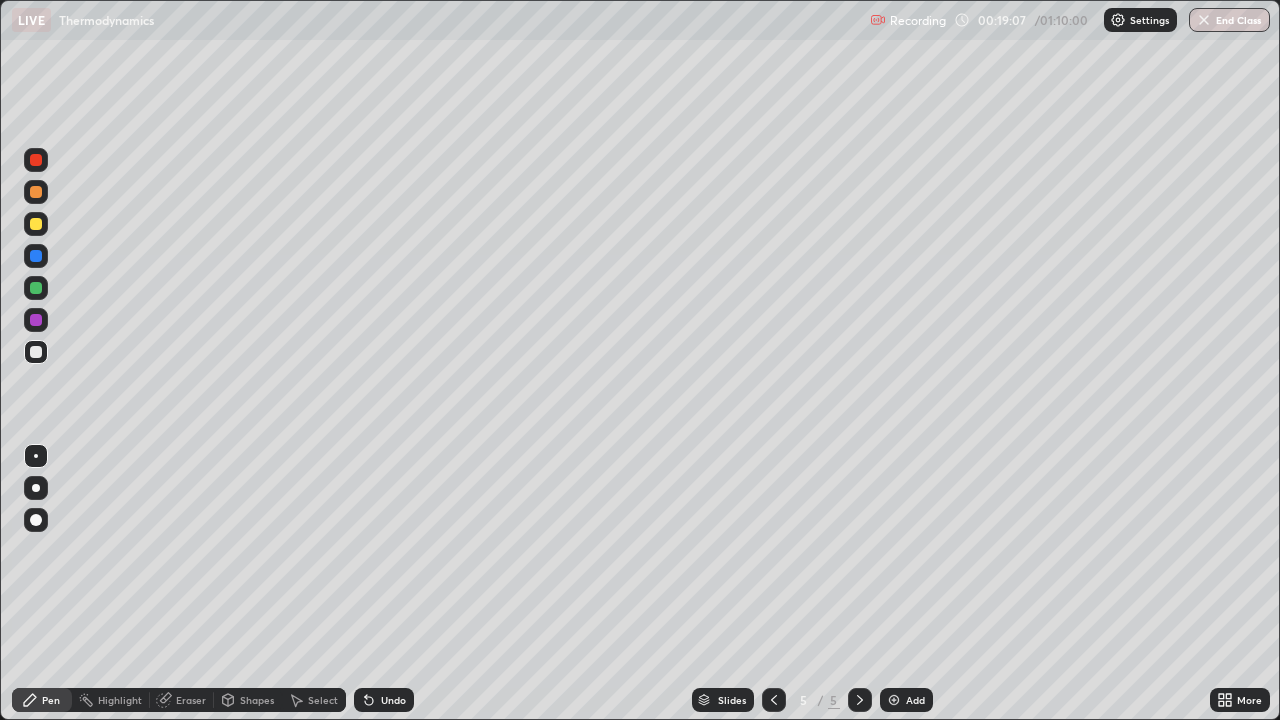 click 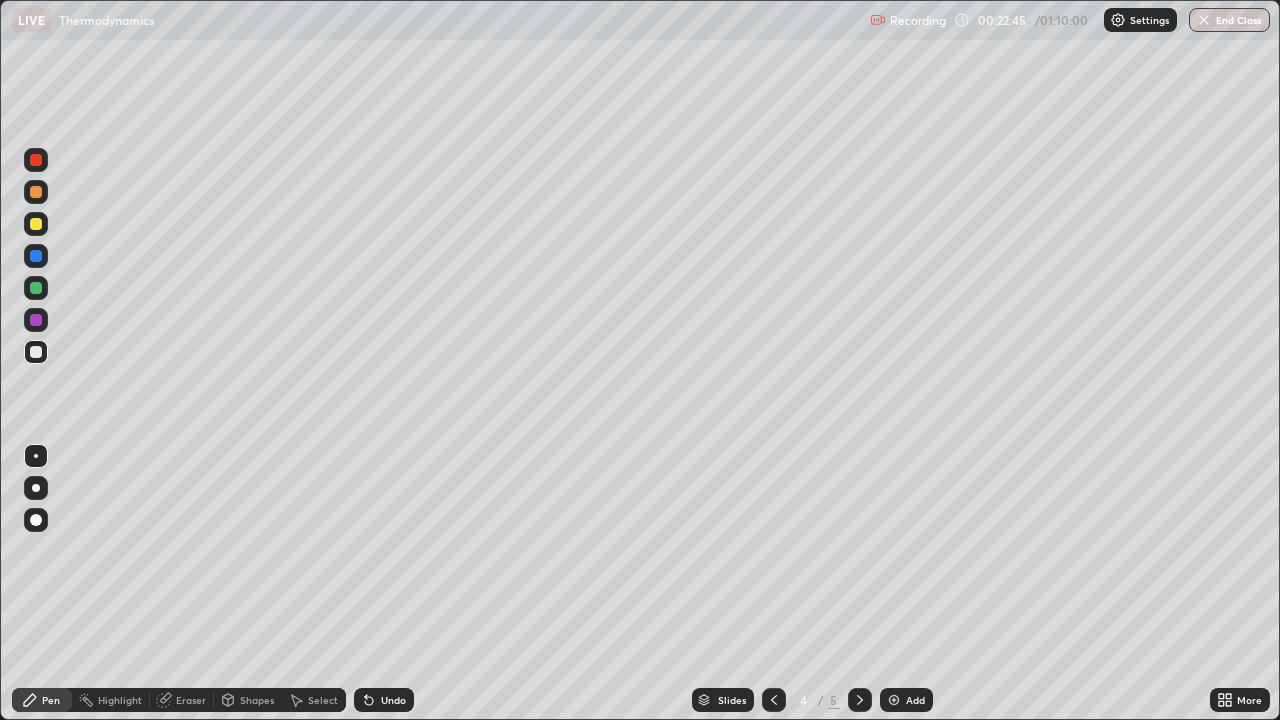click on "Eraser" at bounding box center (191, 700) 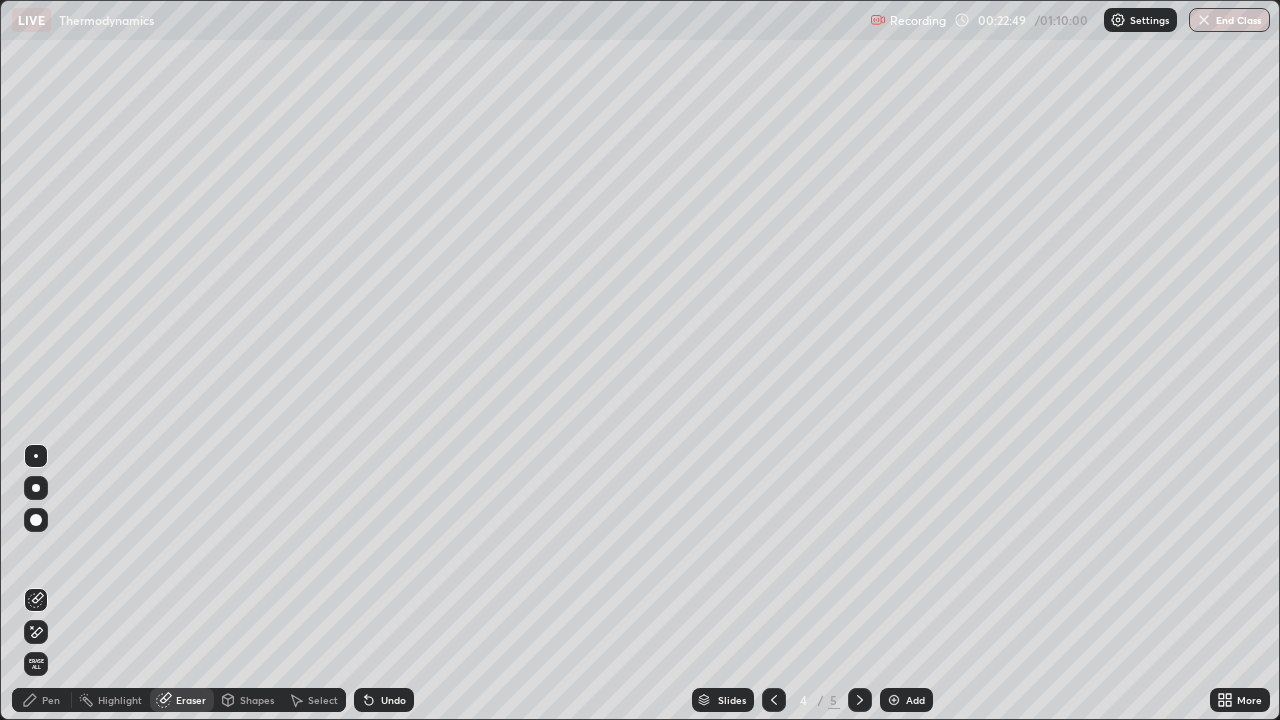 click on "Pen" at bounding box center (51, 700) 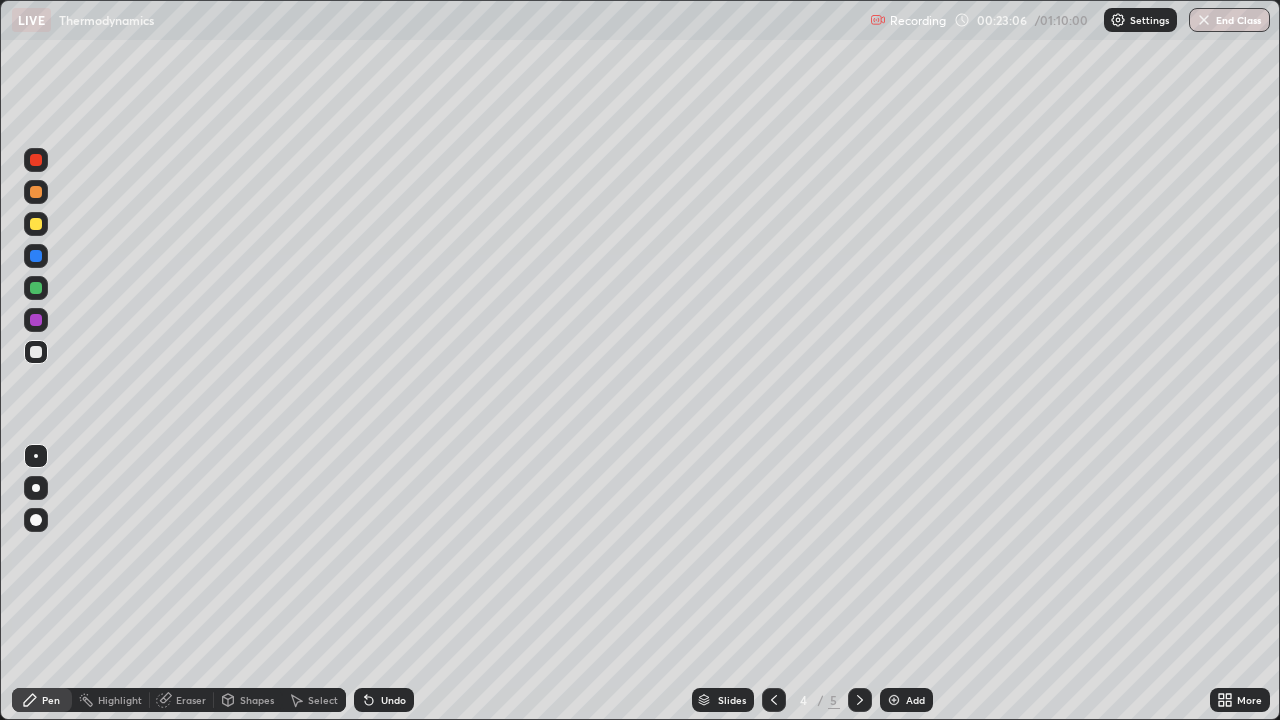 click on "Eraser" at bounding box center [191, 700] 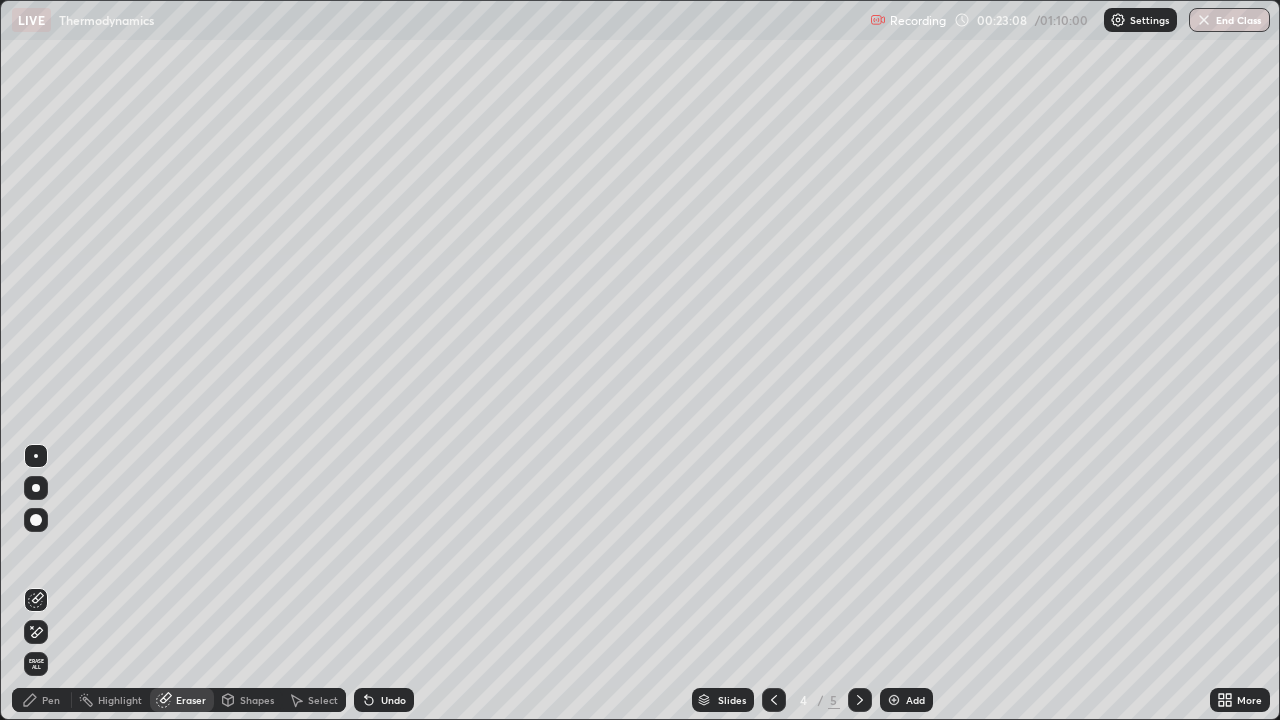 click on "Pen" at bounding box center (51, 700) 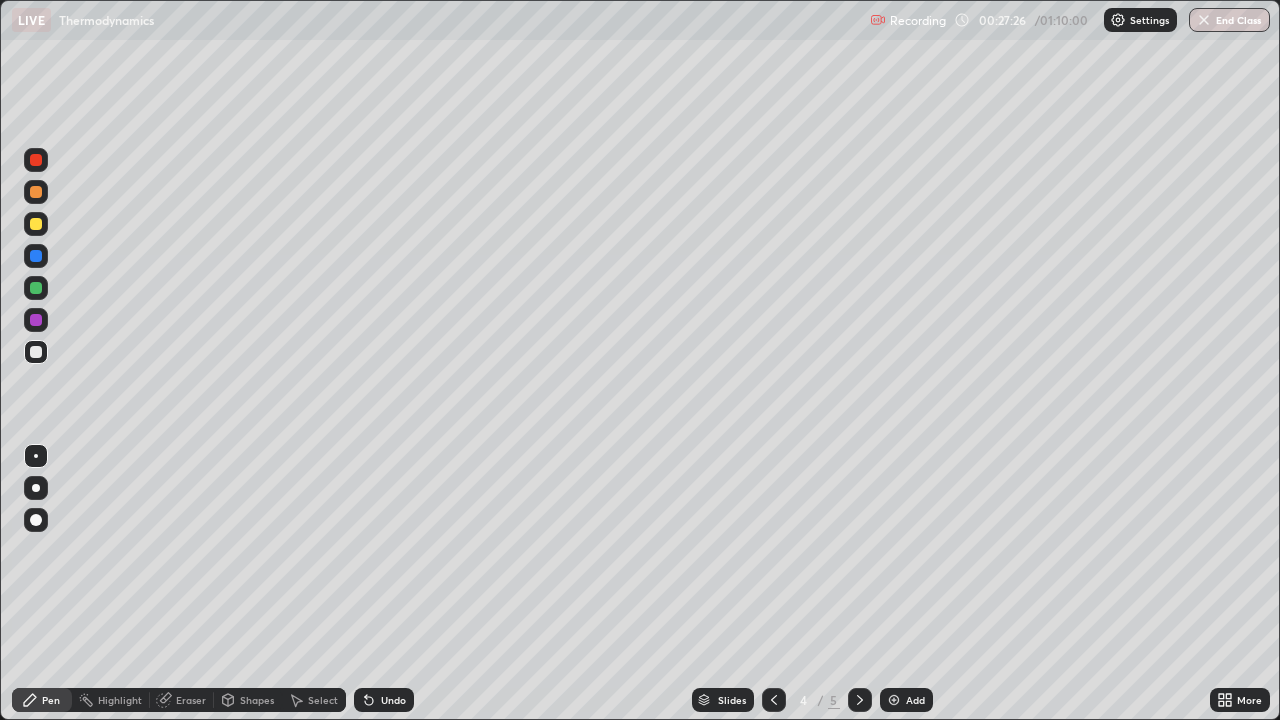 click 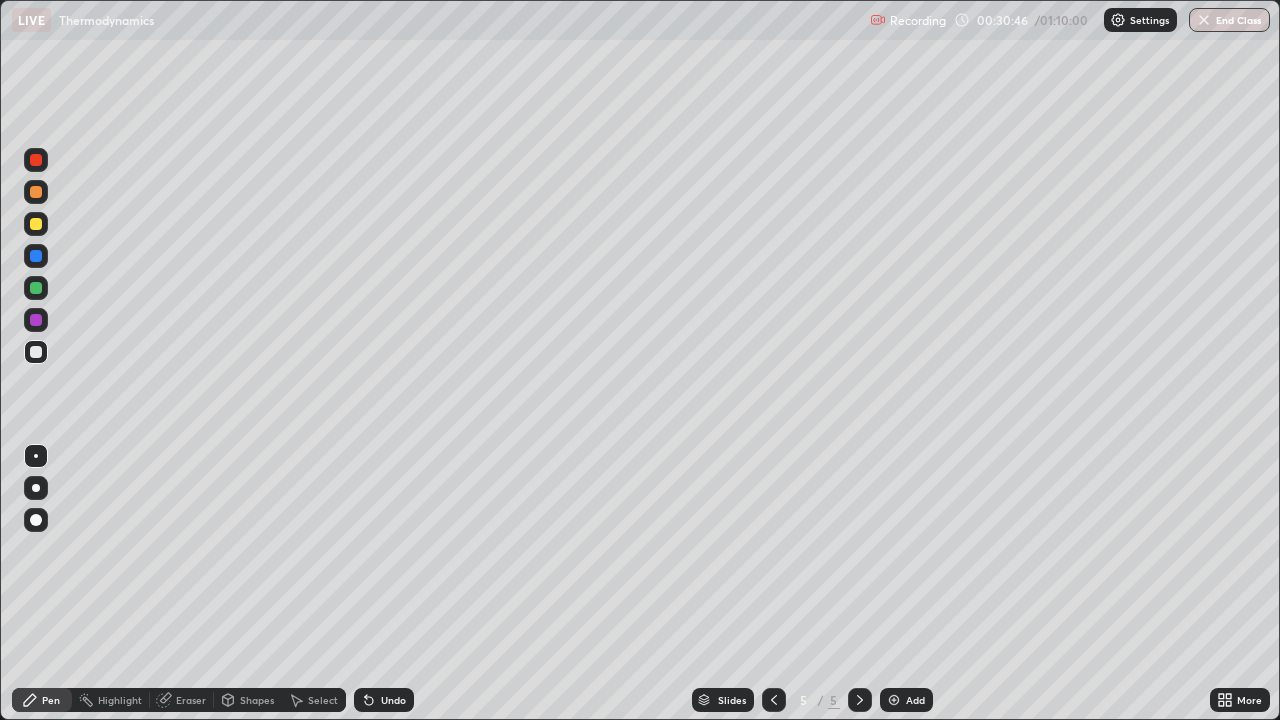 click on "Eraser" at bounding box center (191, 700) 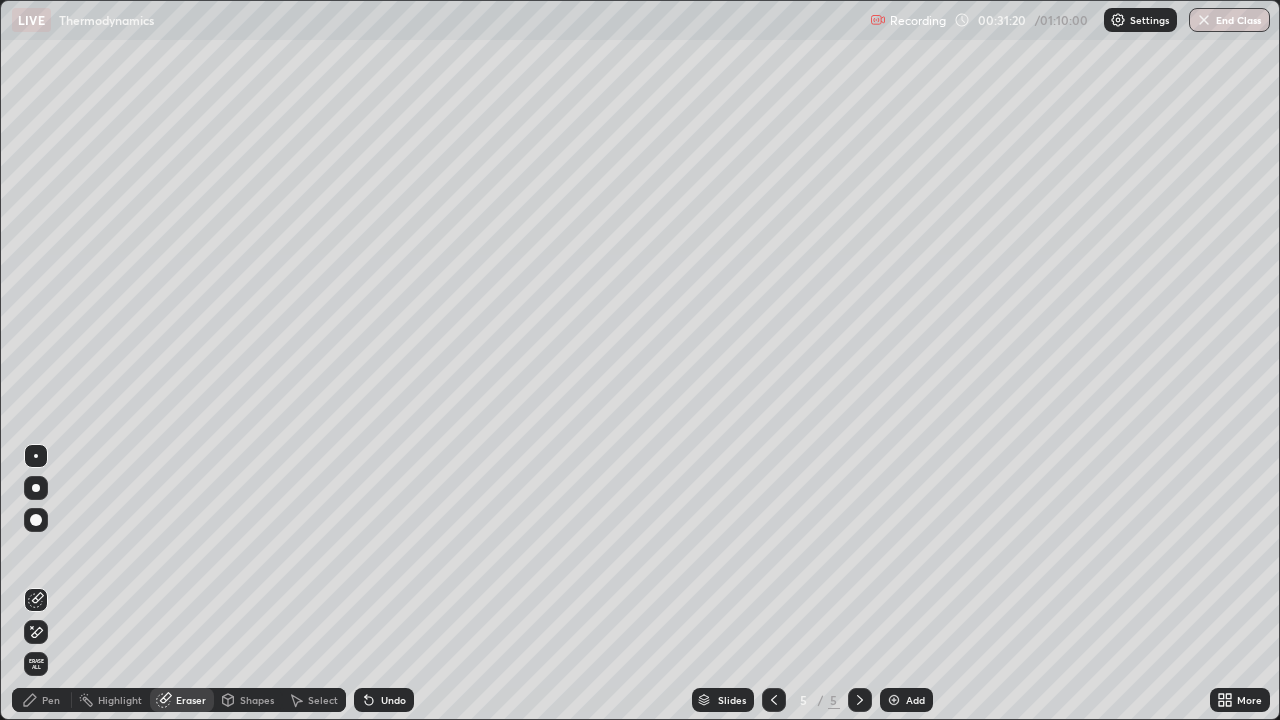 click on "Pen" at bounding box center [51, 700] 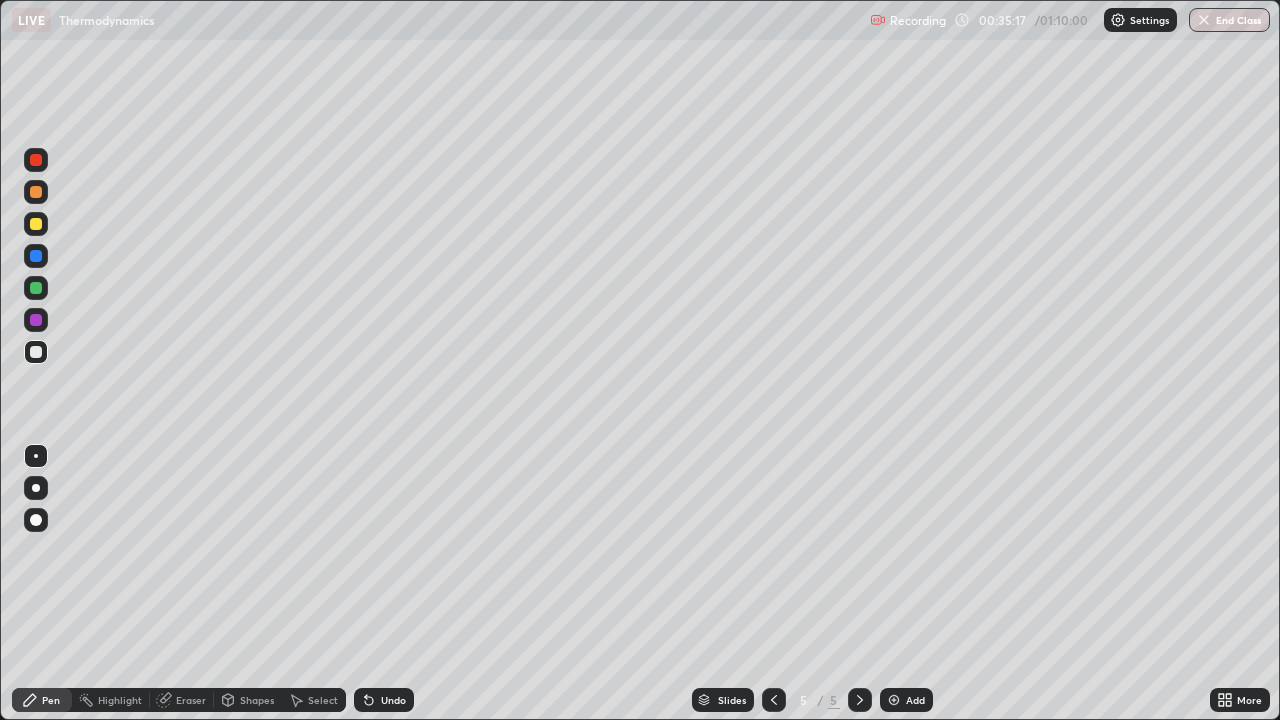 click at bounding box center (36, 192) 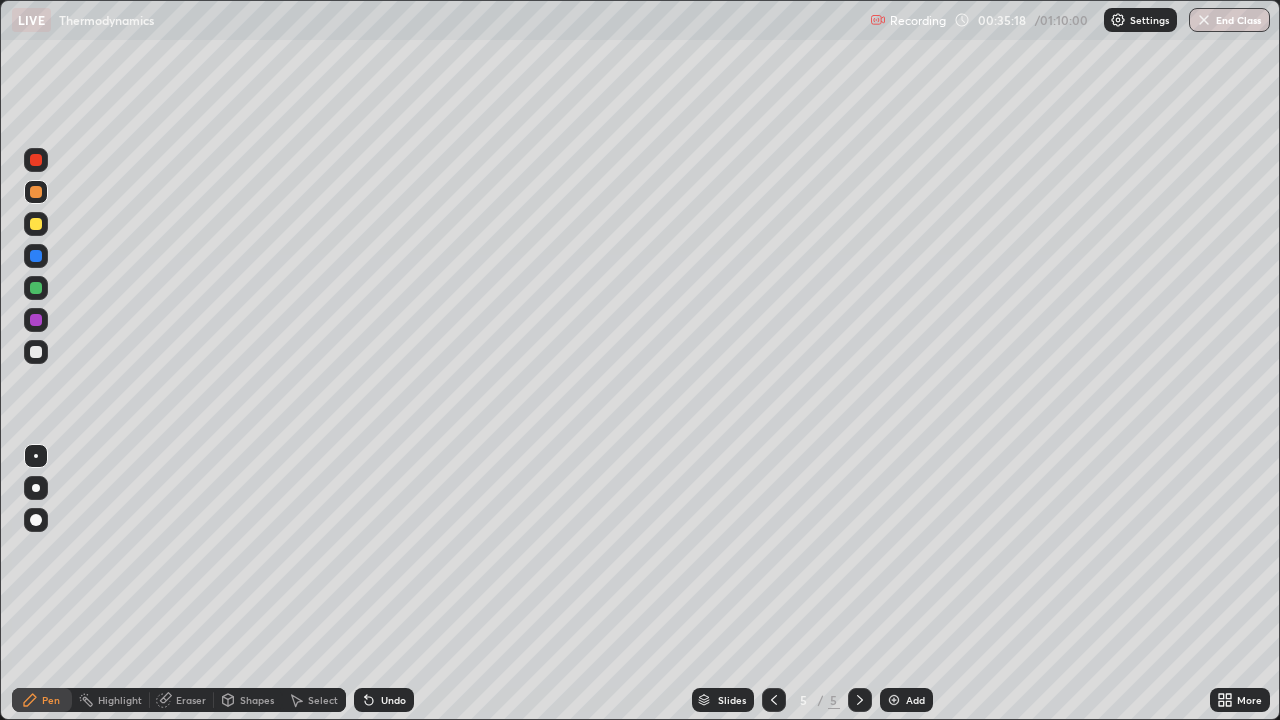 click at bounding box center (36, 224) 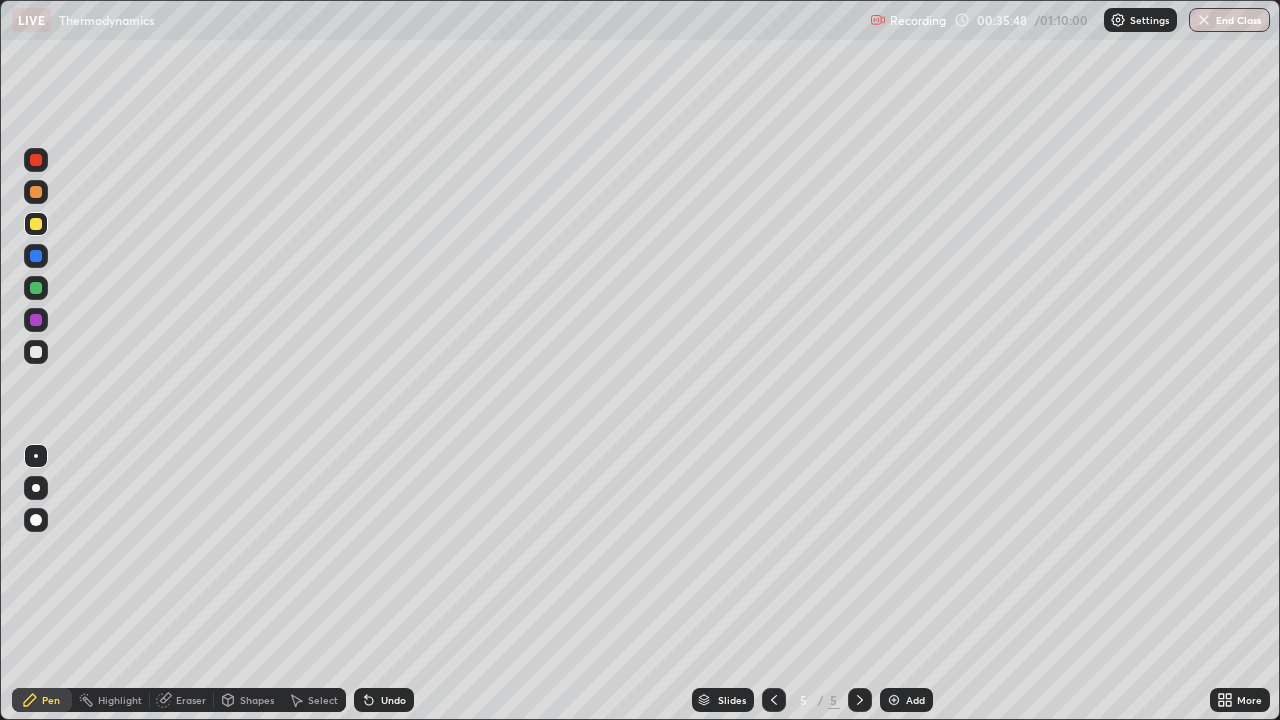 click at bounding box center (36, 352) 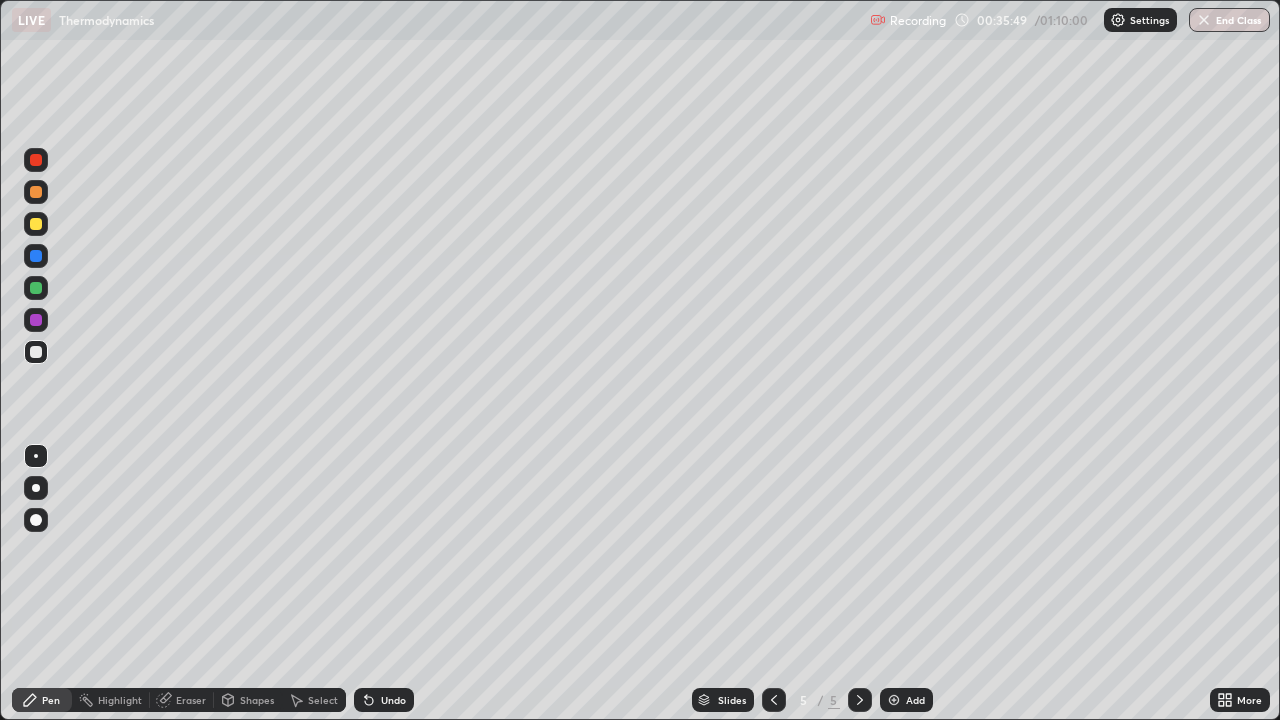 click at bounding box center (36, 256) 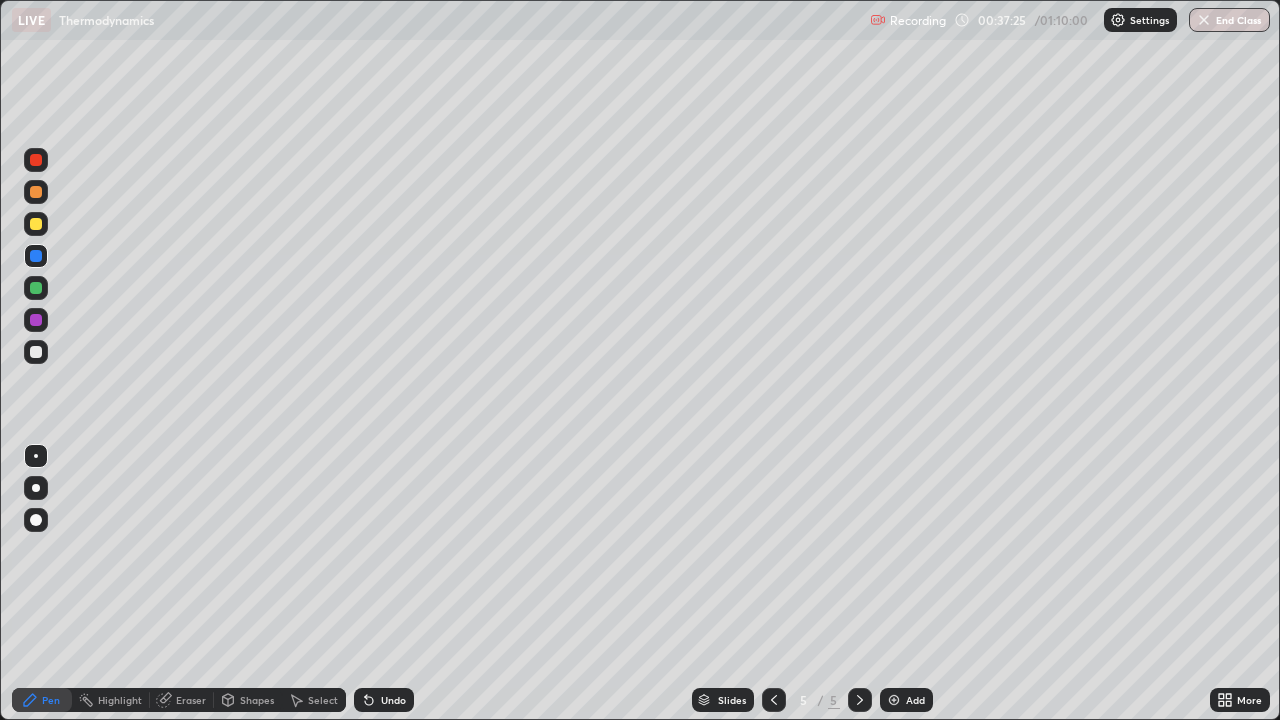 click at bounding box center [36, 352] 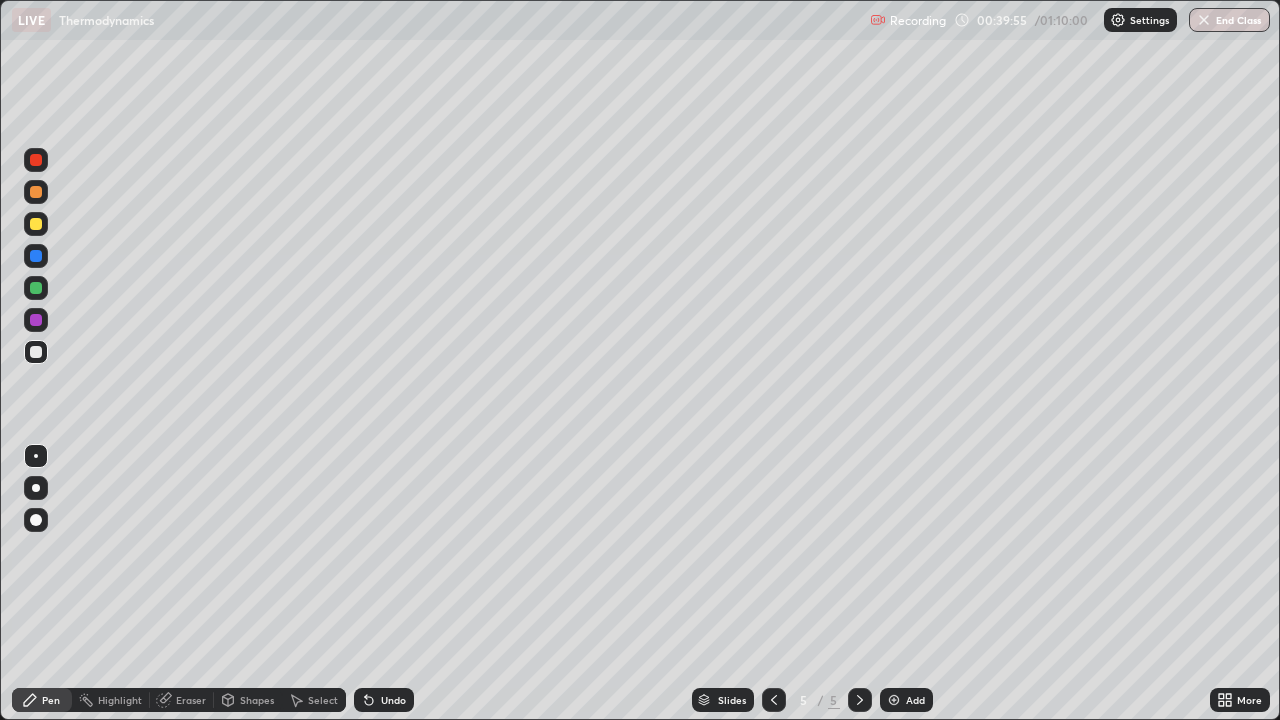 click at bounding box center (36, 288) 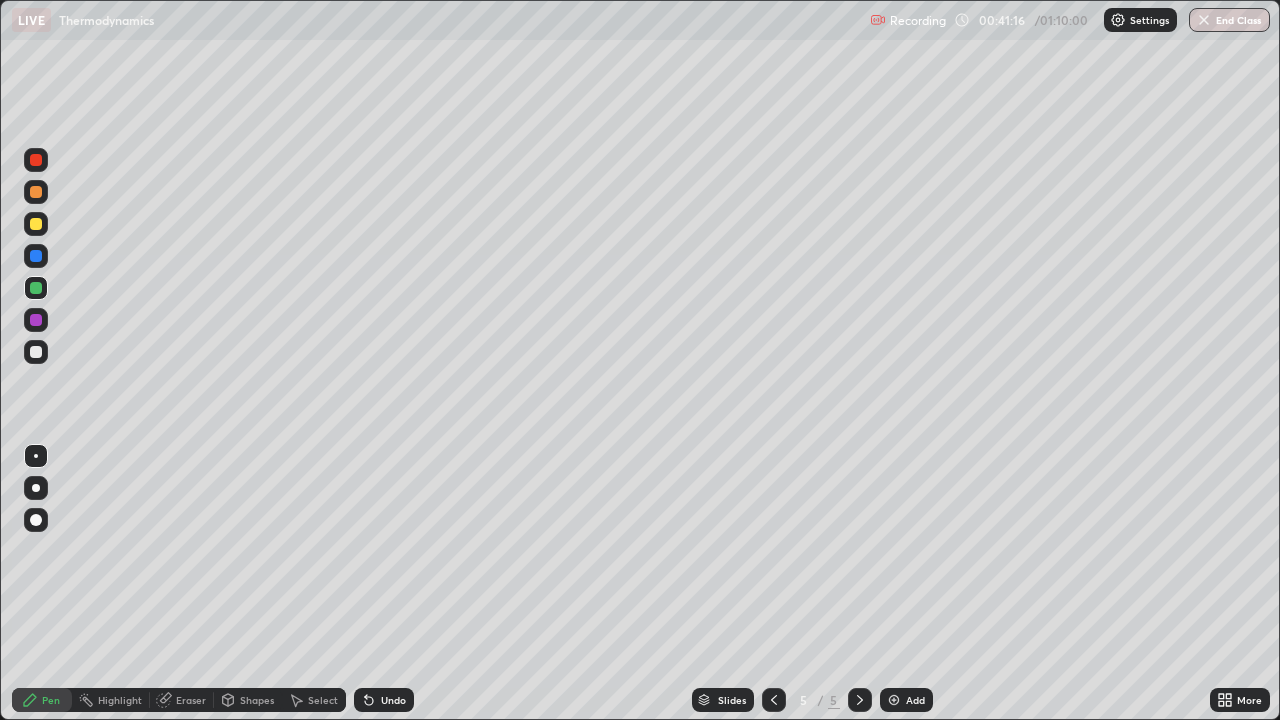click 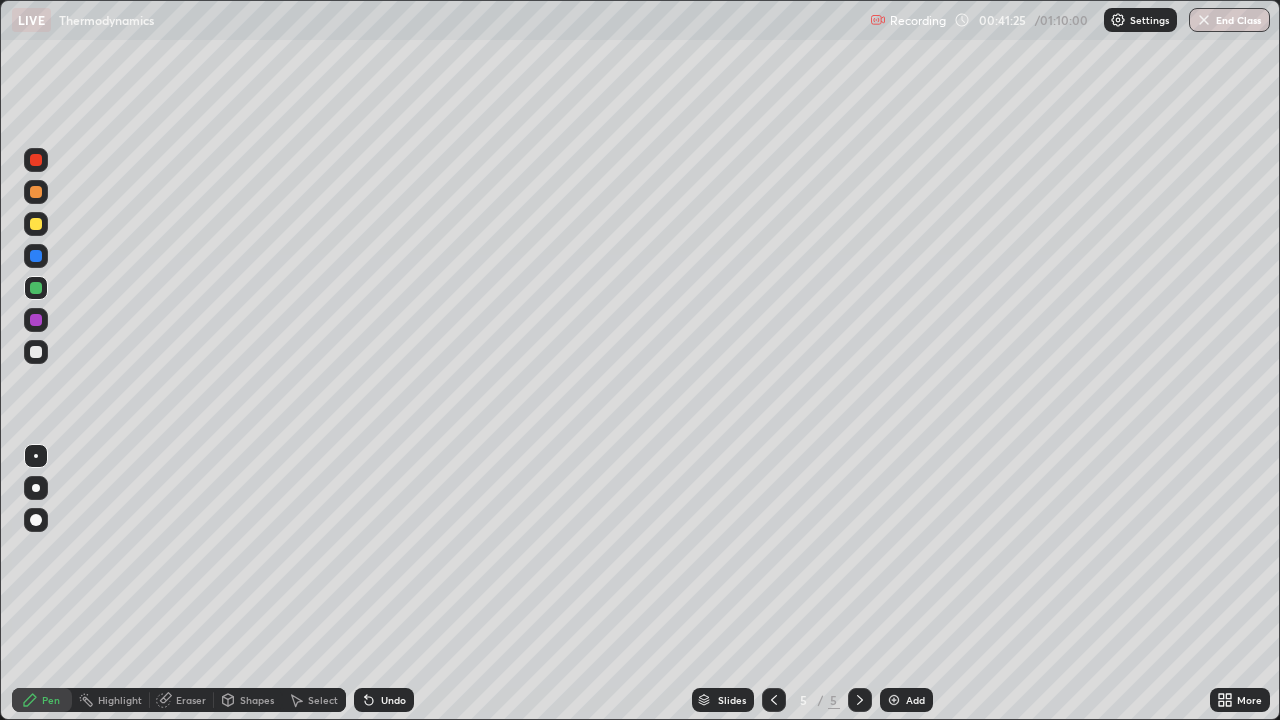 click at bounding box center [36, 352] 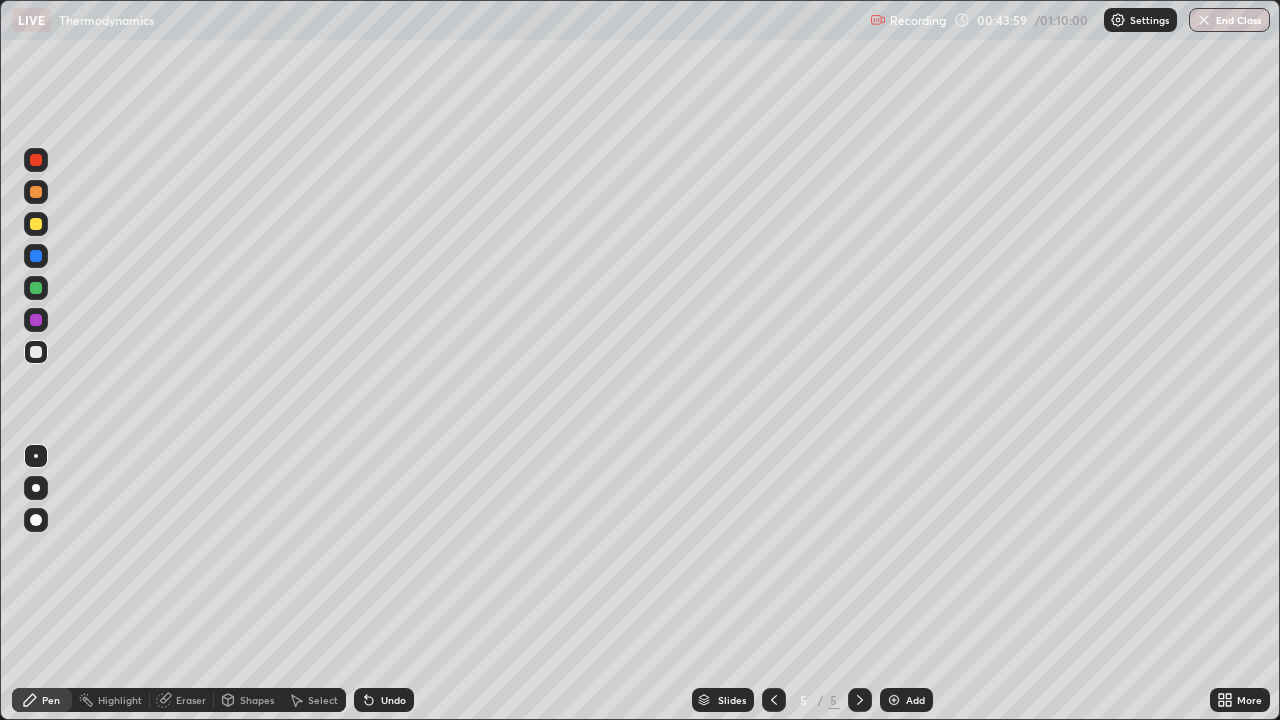 click at bounding box center (36, 320) 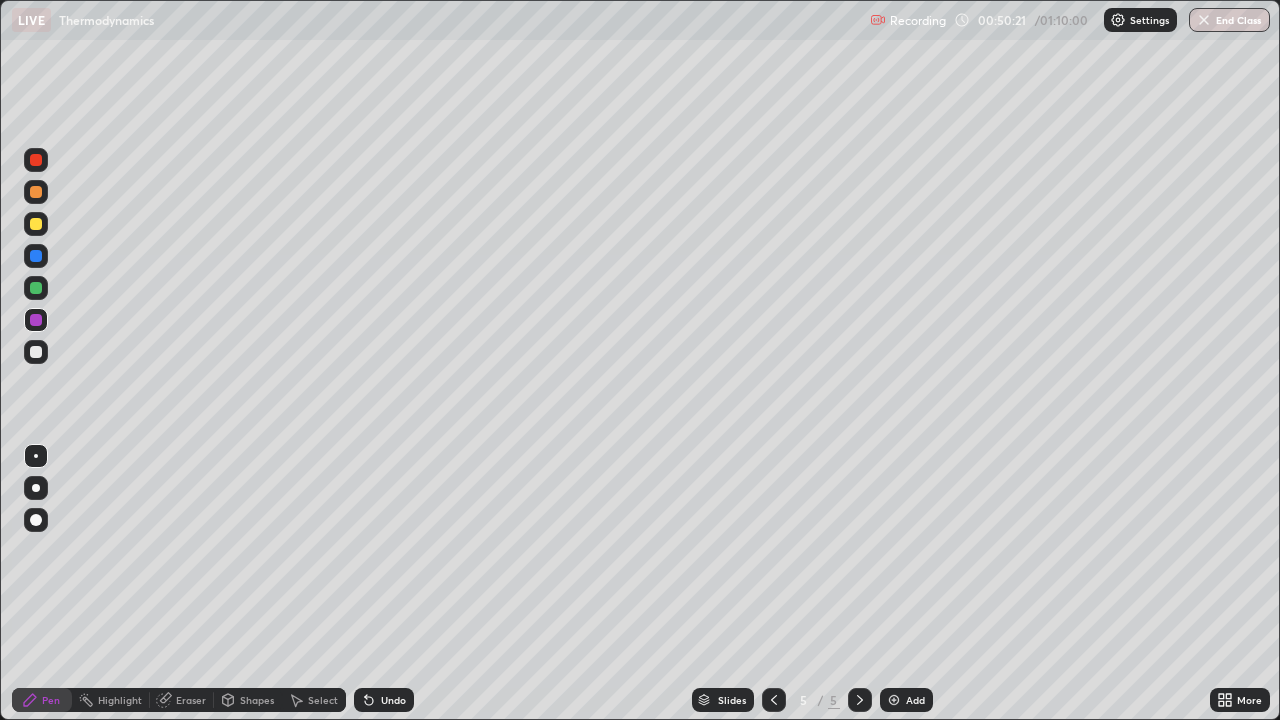 click 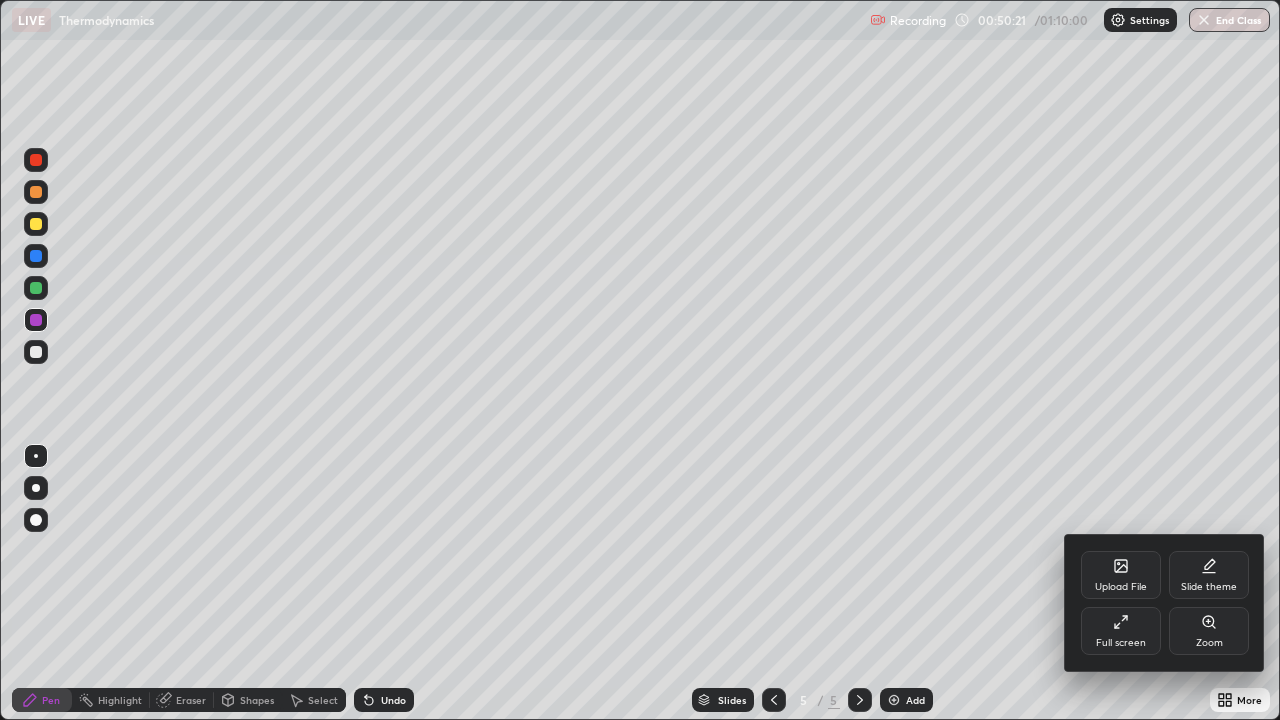 click on "Full screen" at bounding box center (1121, 631) 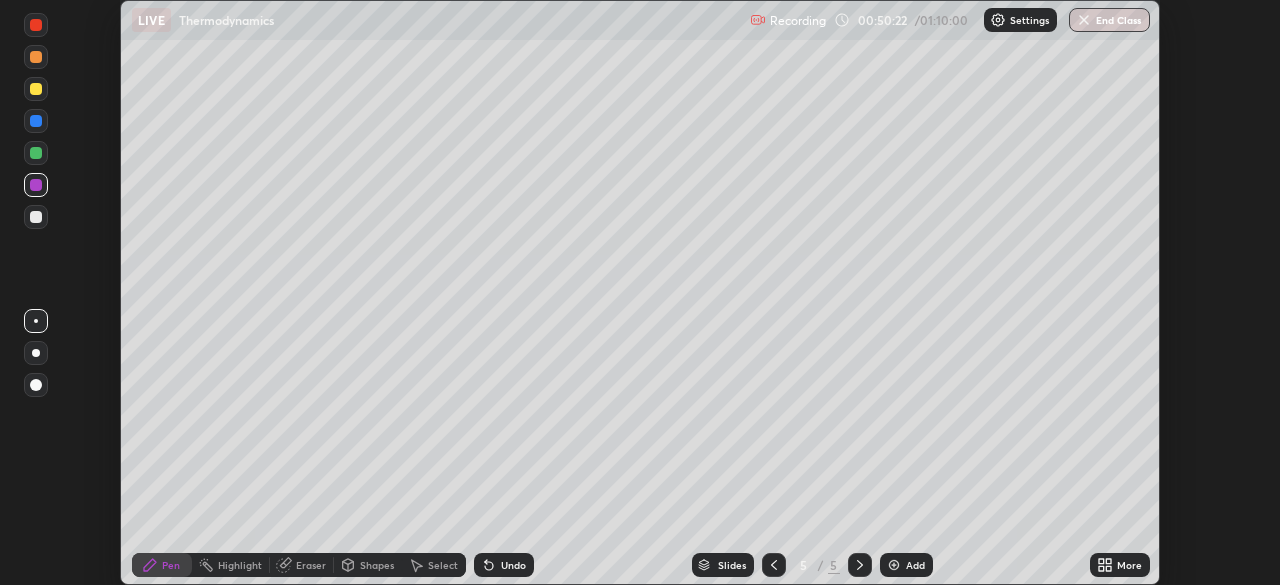 scroll, scrollTop: 585, scrollLeft: 1280, axis: both 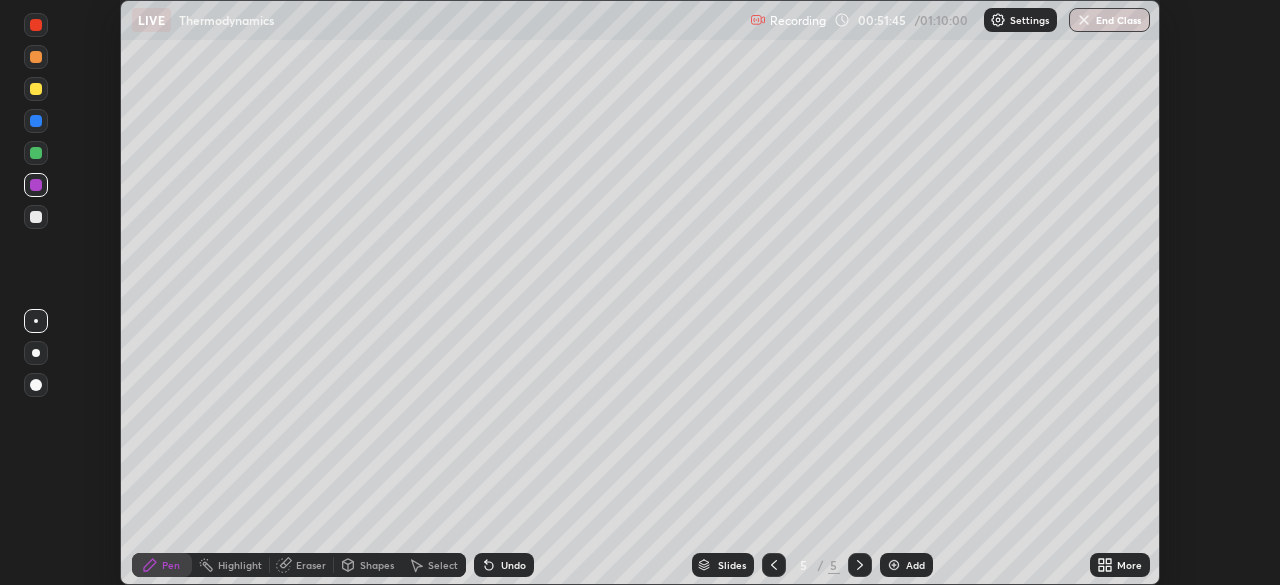 click 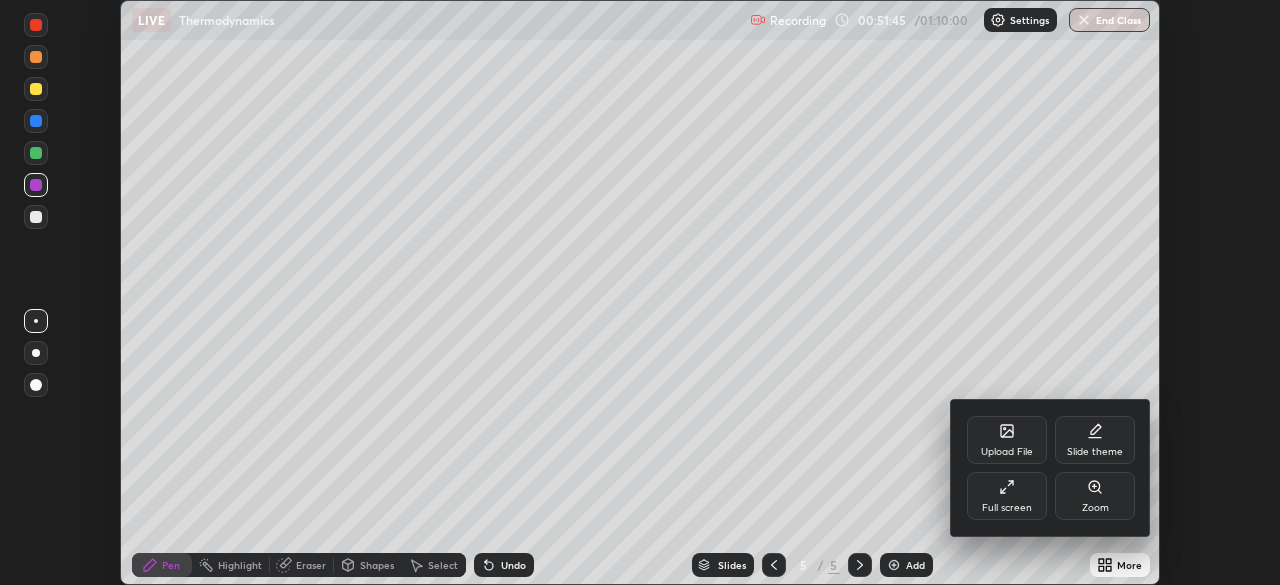 click on "Full screen" at bounding box center (1007, 508) 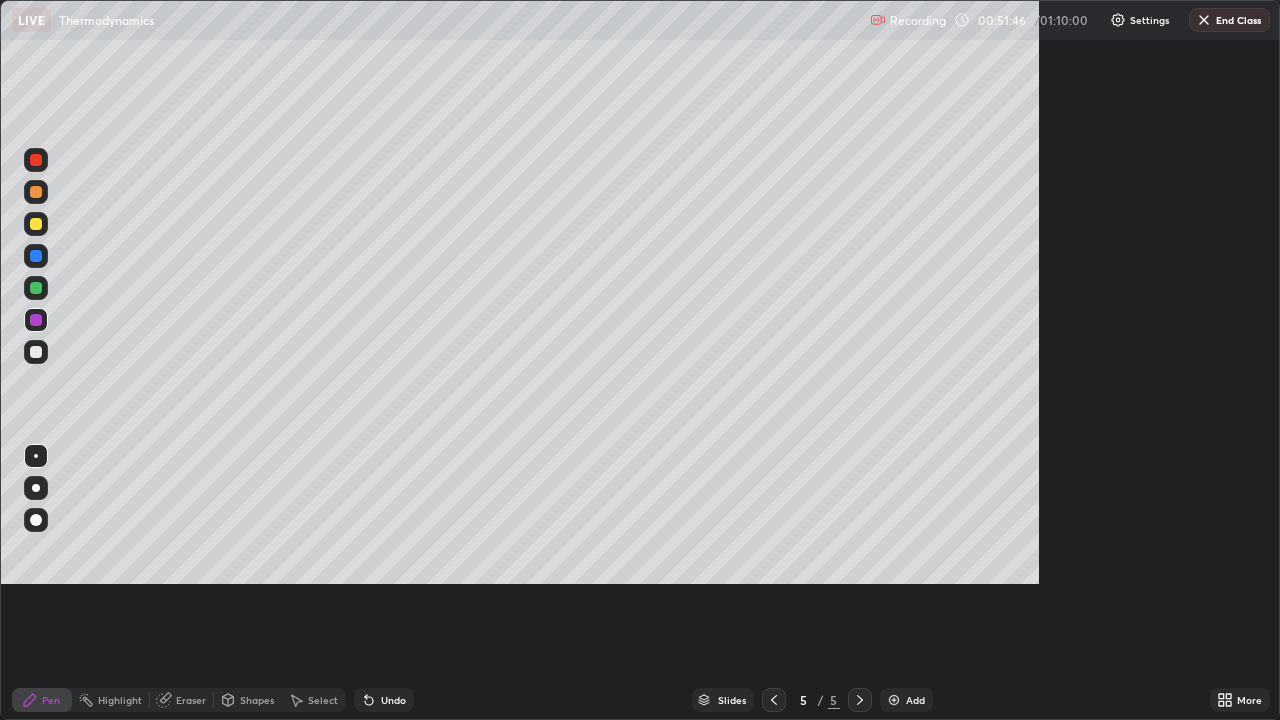 scroll, scrollTop: 99280, scrollLeft: 98720, axis: both 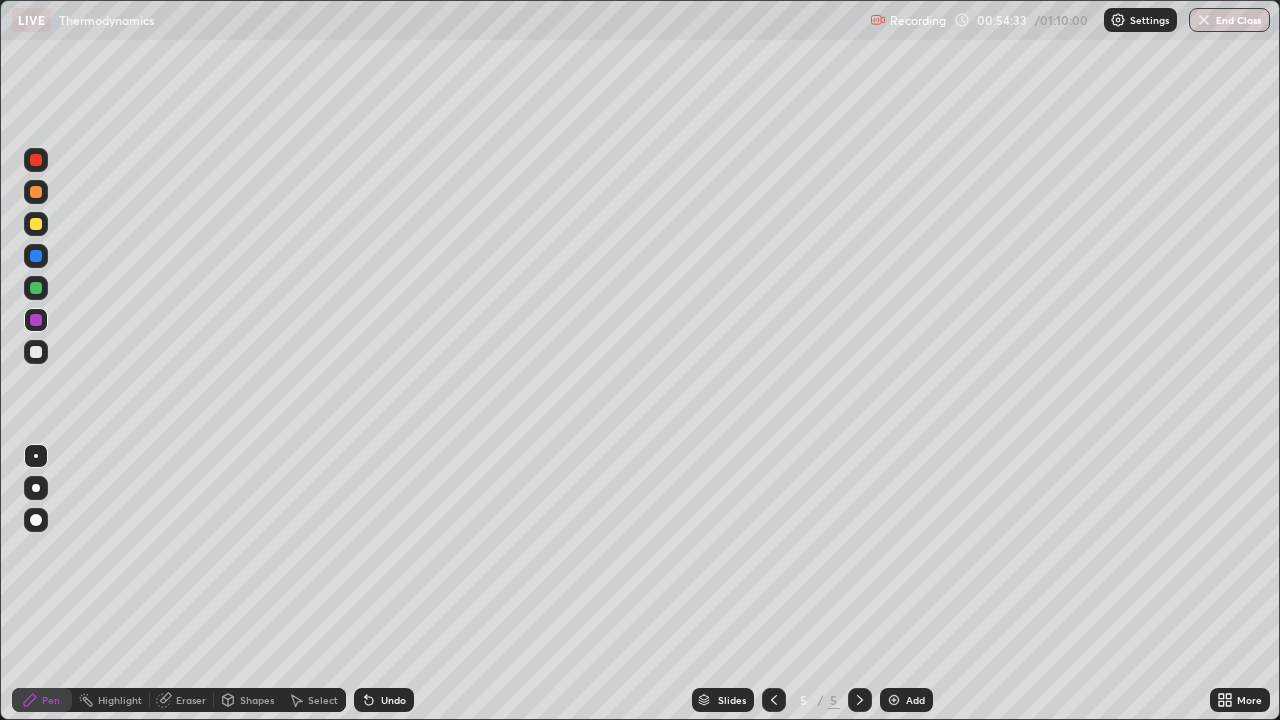 click 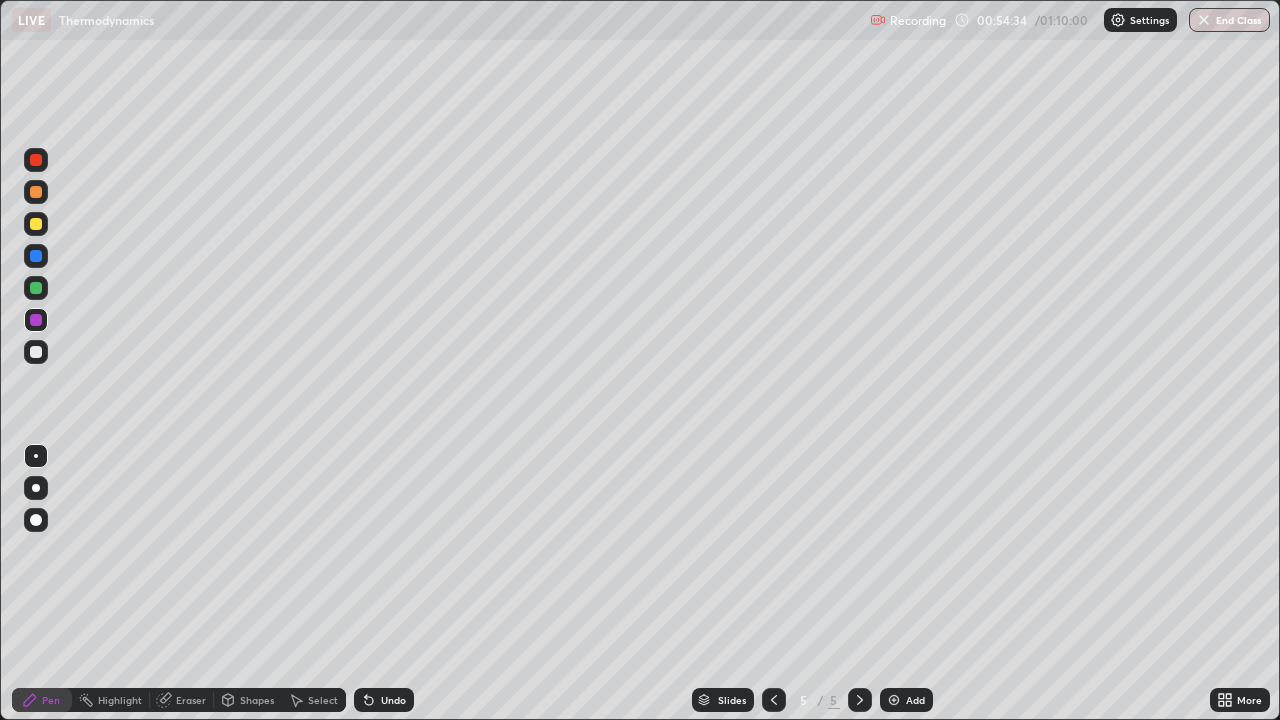 click on "Undo" at bounding box center (384, 700) 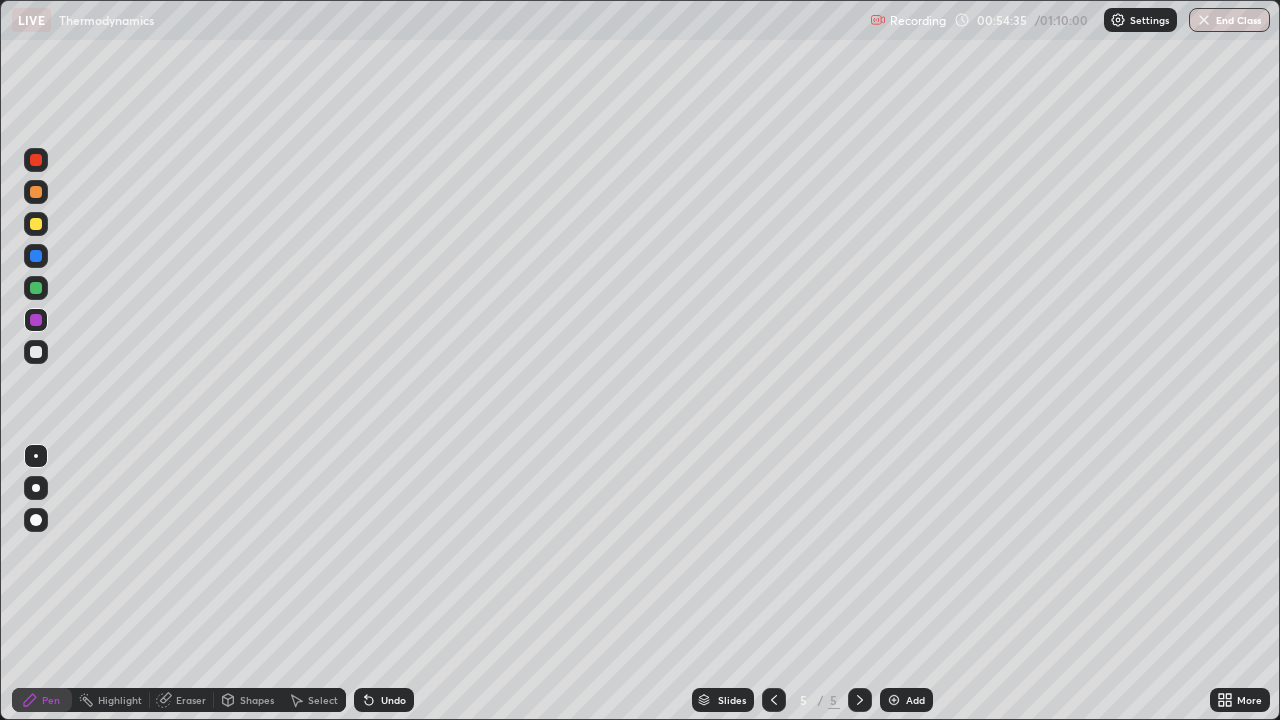 click 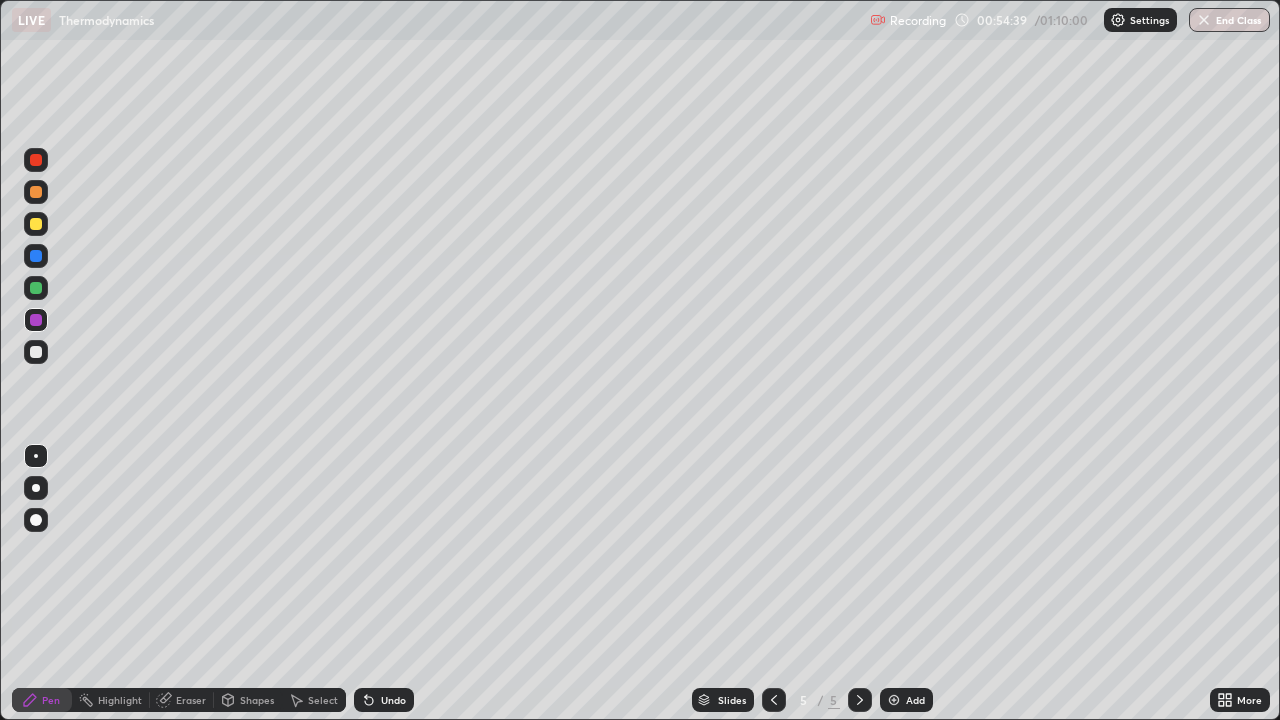 click 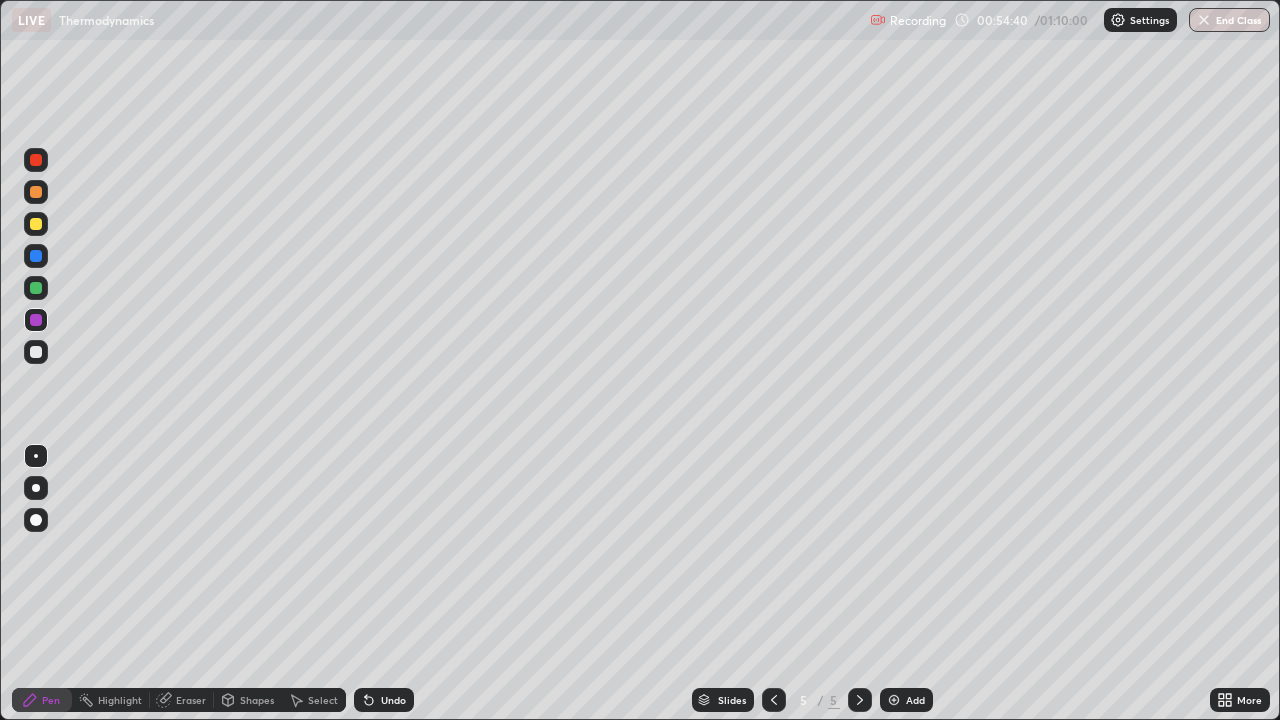 click 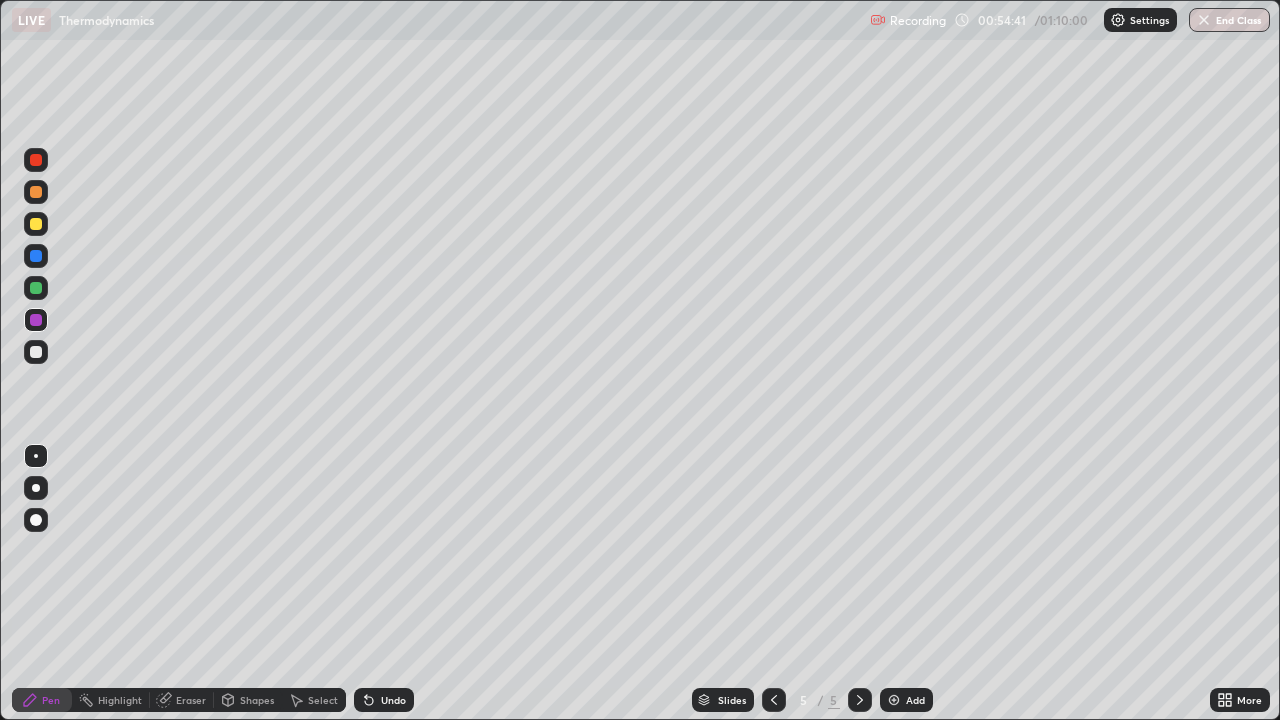 click 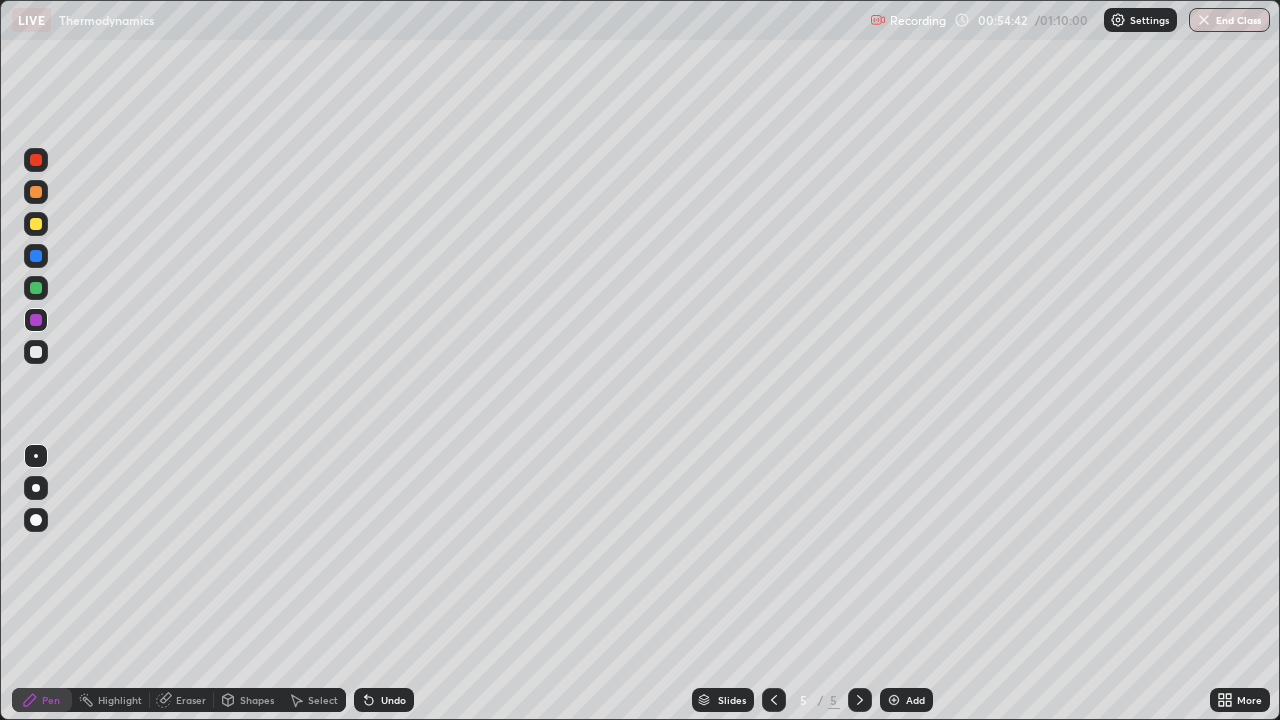 click on "Eraser" at bounding box center [191, 700] 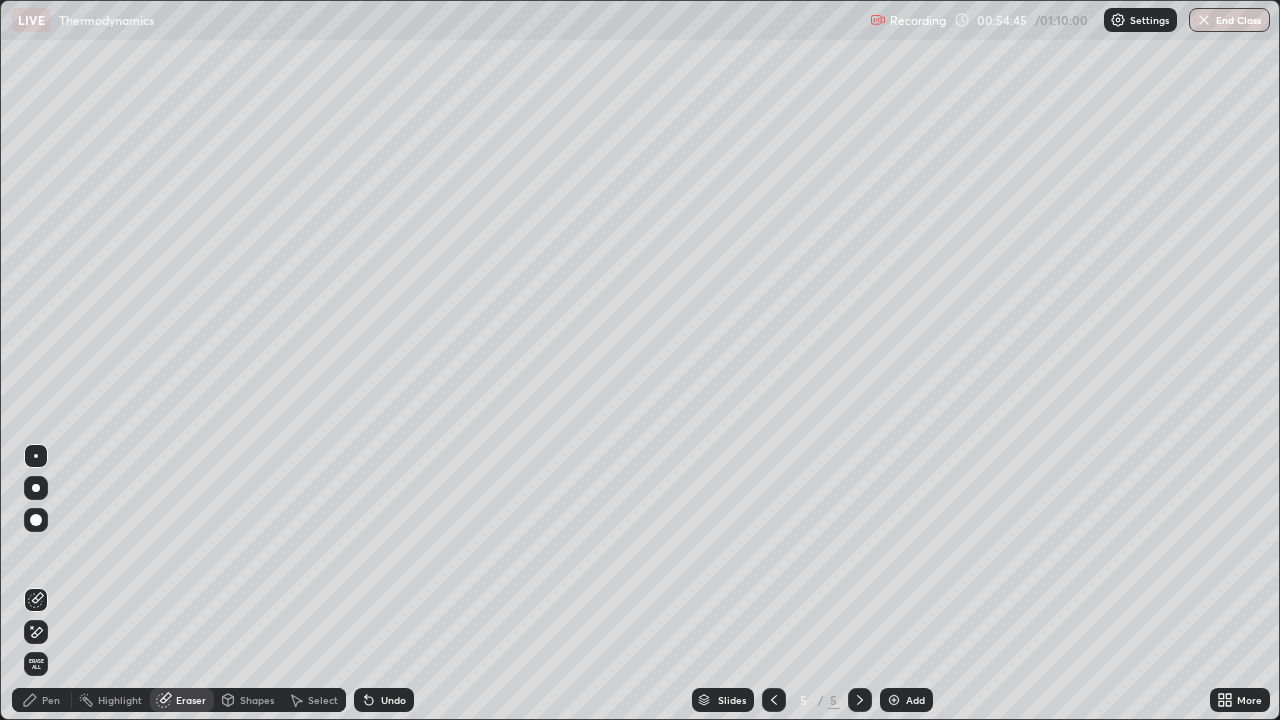 click on "Pen" at bounding box center (42, 700) 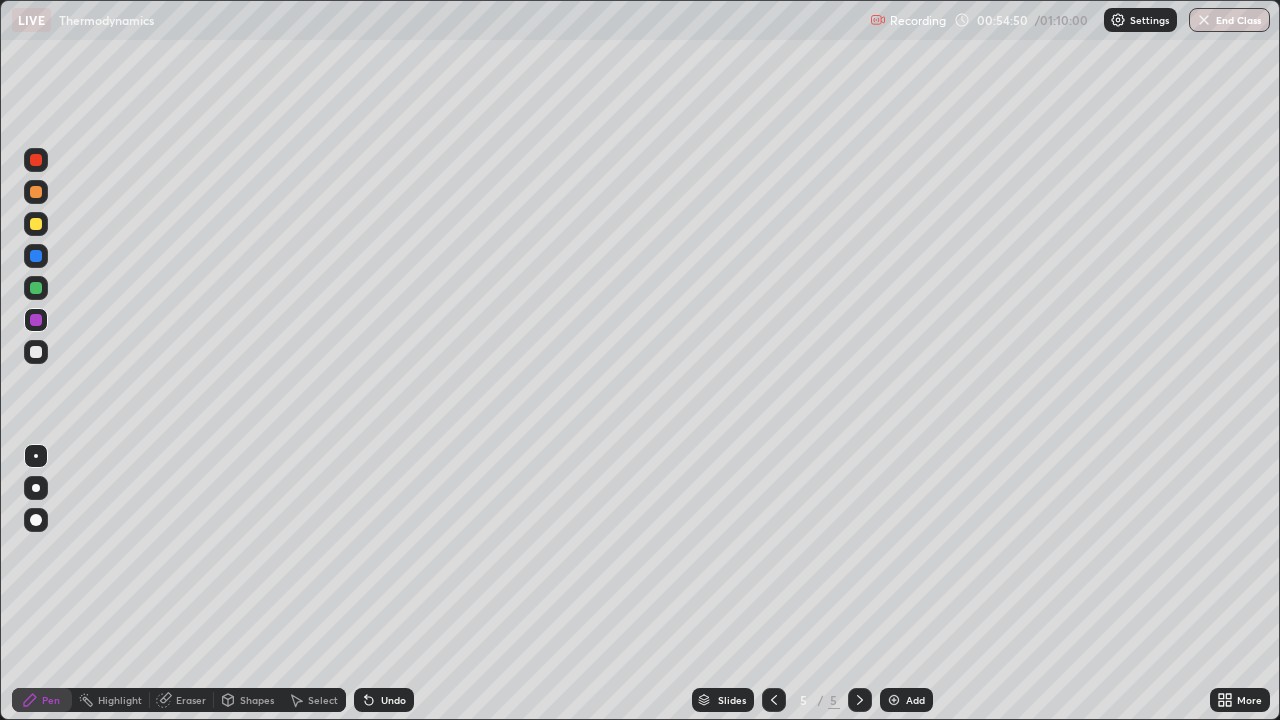 click on "Slides 5 / 5 Add" at bounding box center (812, 700) 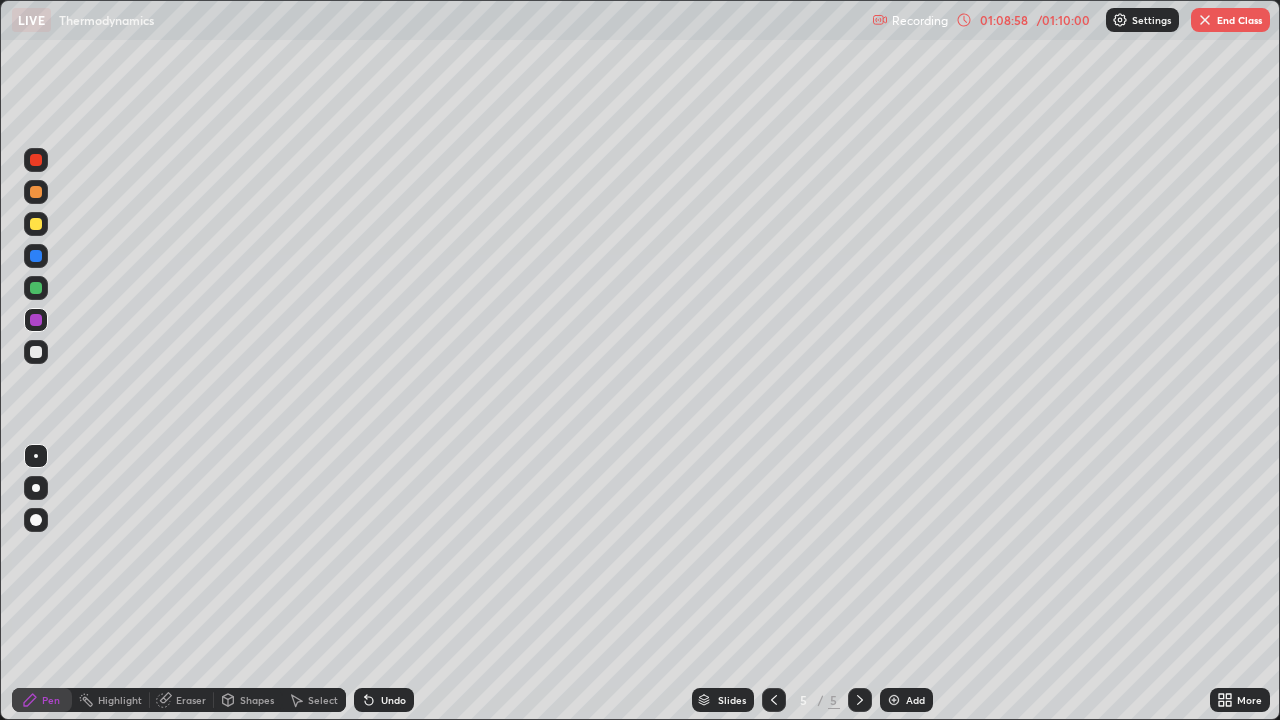 click on "End Class" at bounding box center [1230, 20] 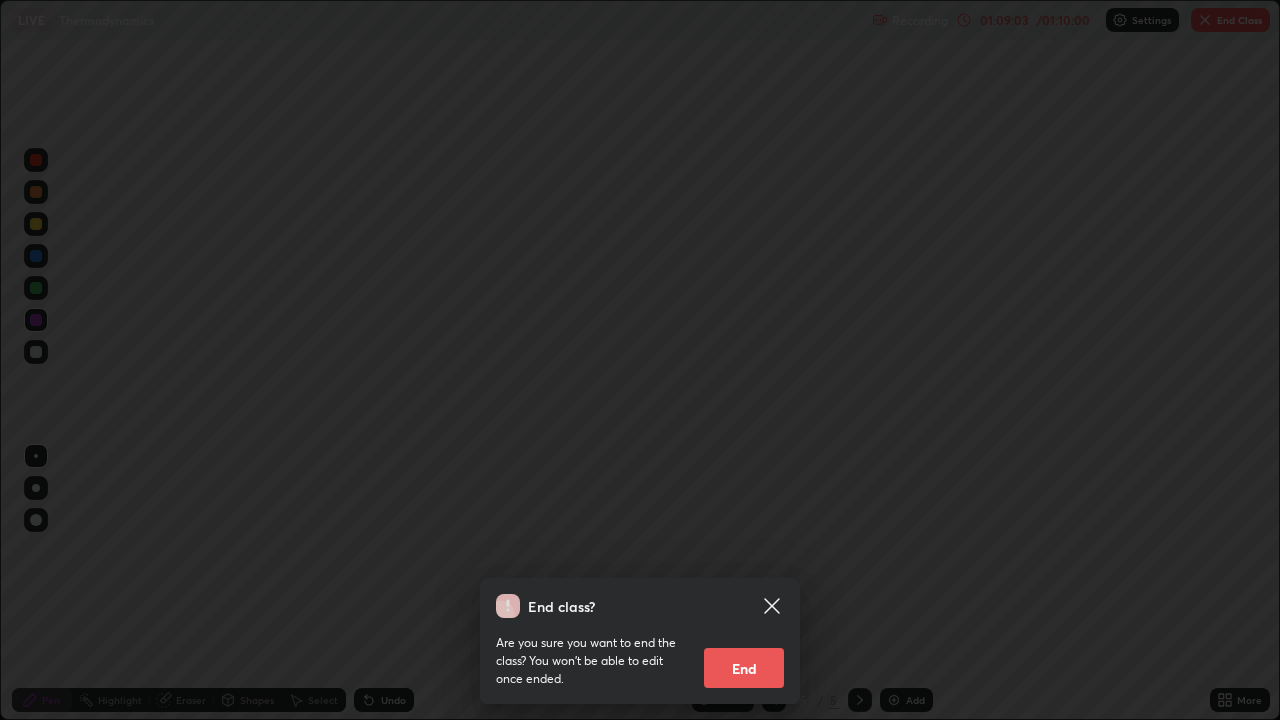 click on "End" at bounding box center [744, 668] 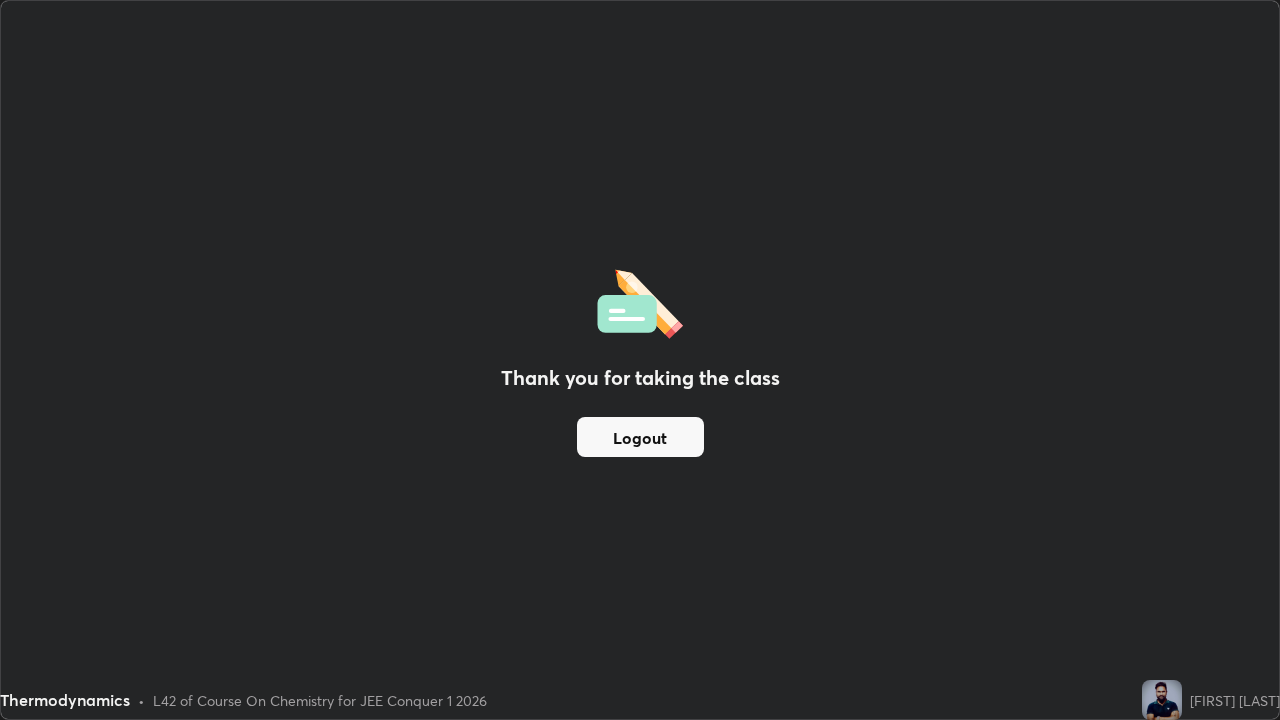 click on "Logout" at bounding box center (640, 437) 